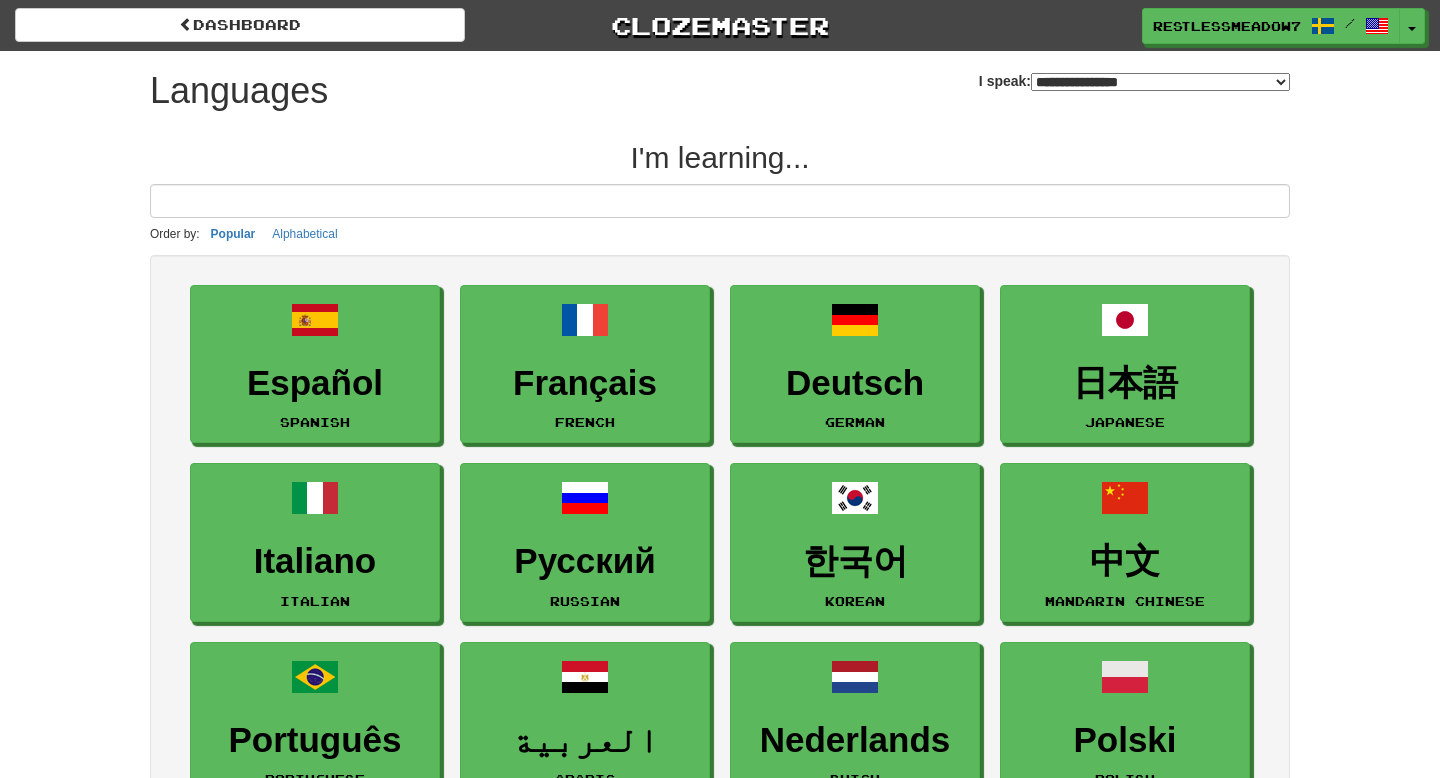 select on "*******" 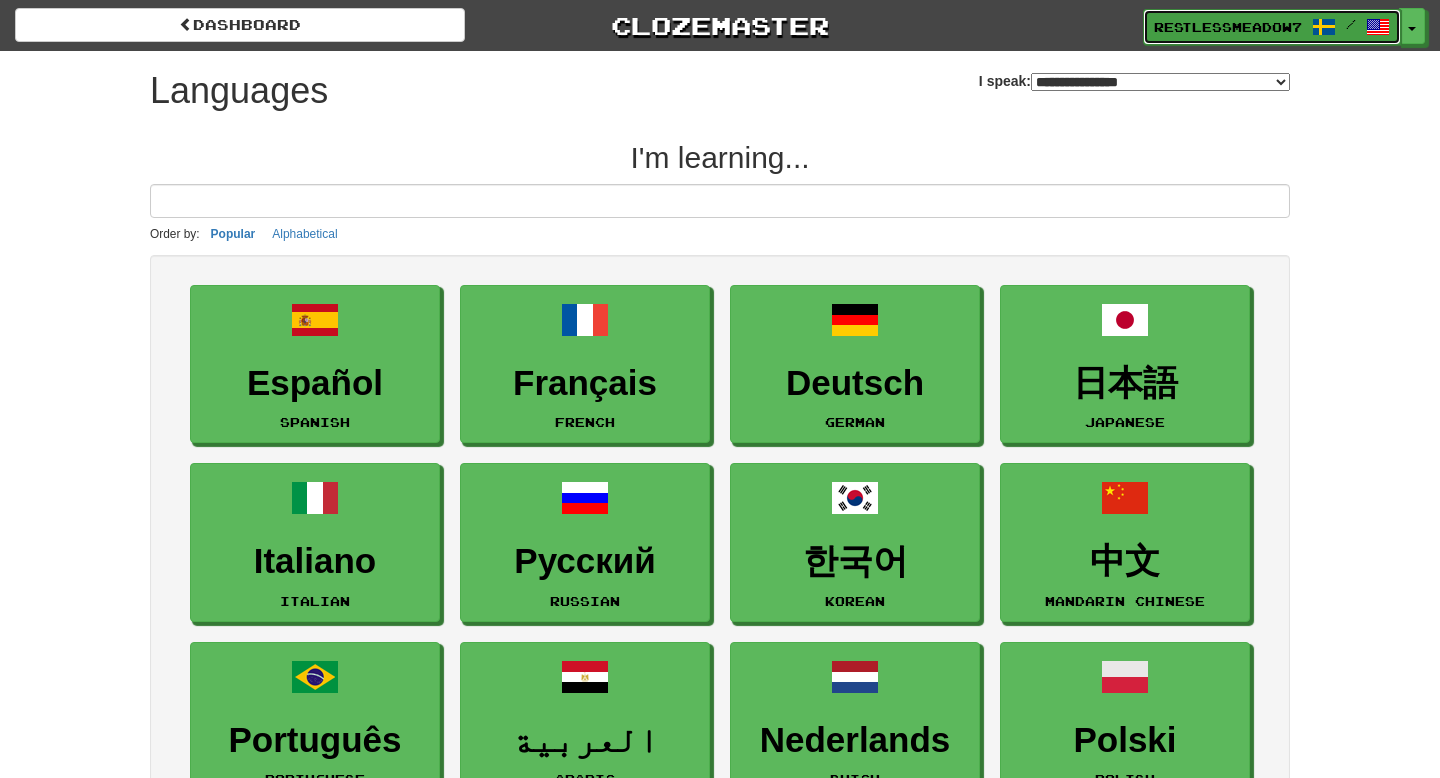 click on "RestlessMeadow7115
/" at bounding box center (1272, 27) 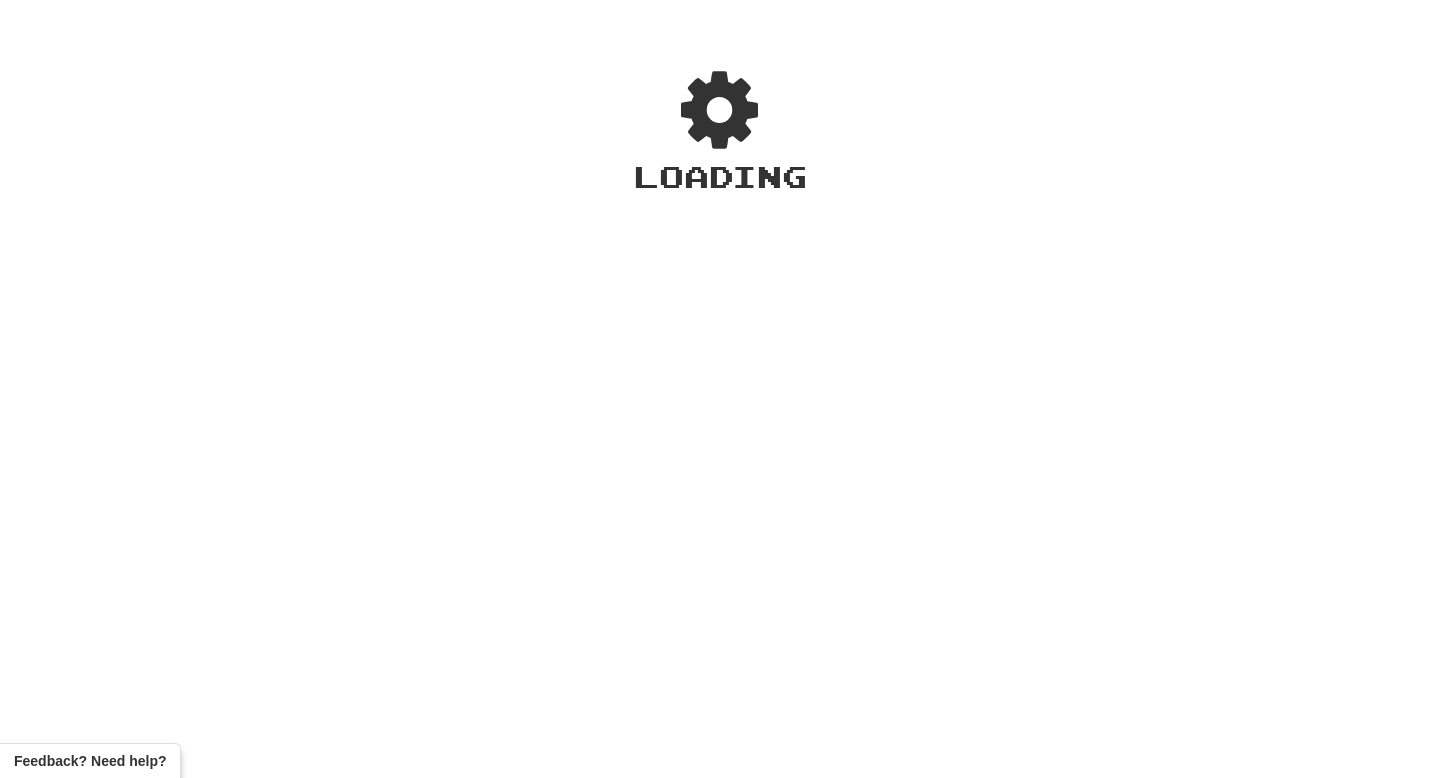 scroll, scrollTop: 0, scrollLeft: 0, axis: both 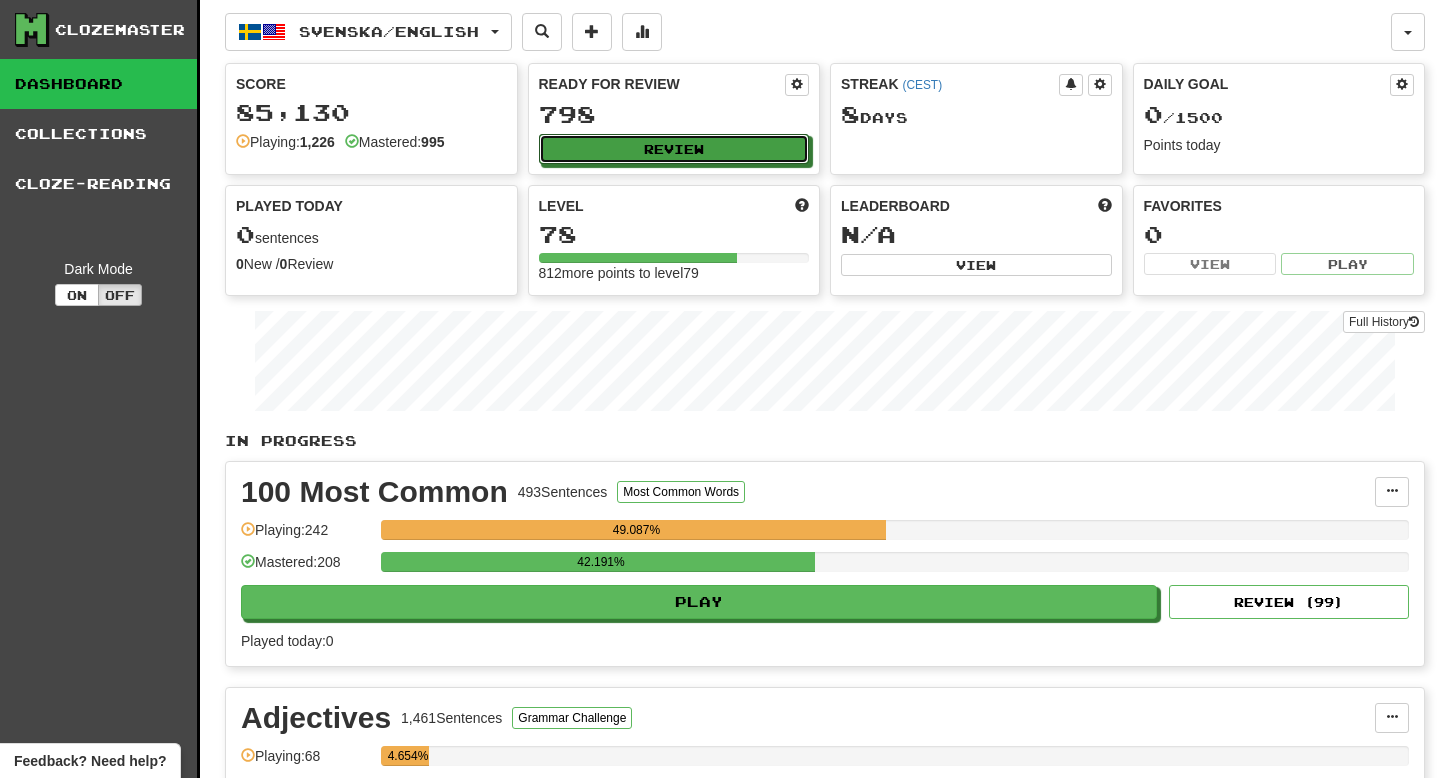 click on "Ready for Review 798   Review" at bounding box center [674, 119] 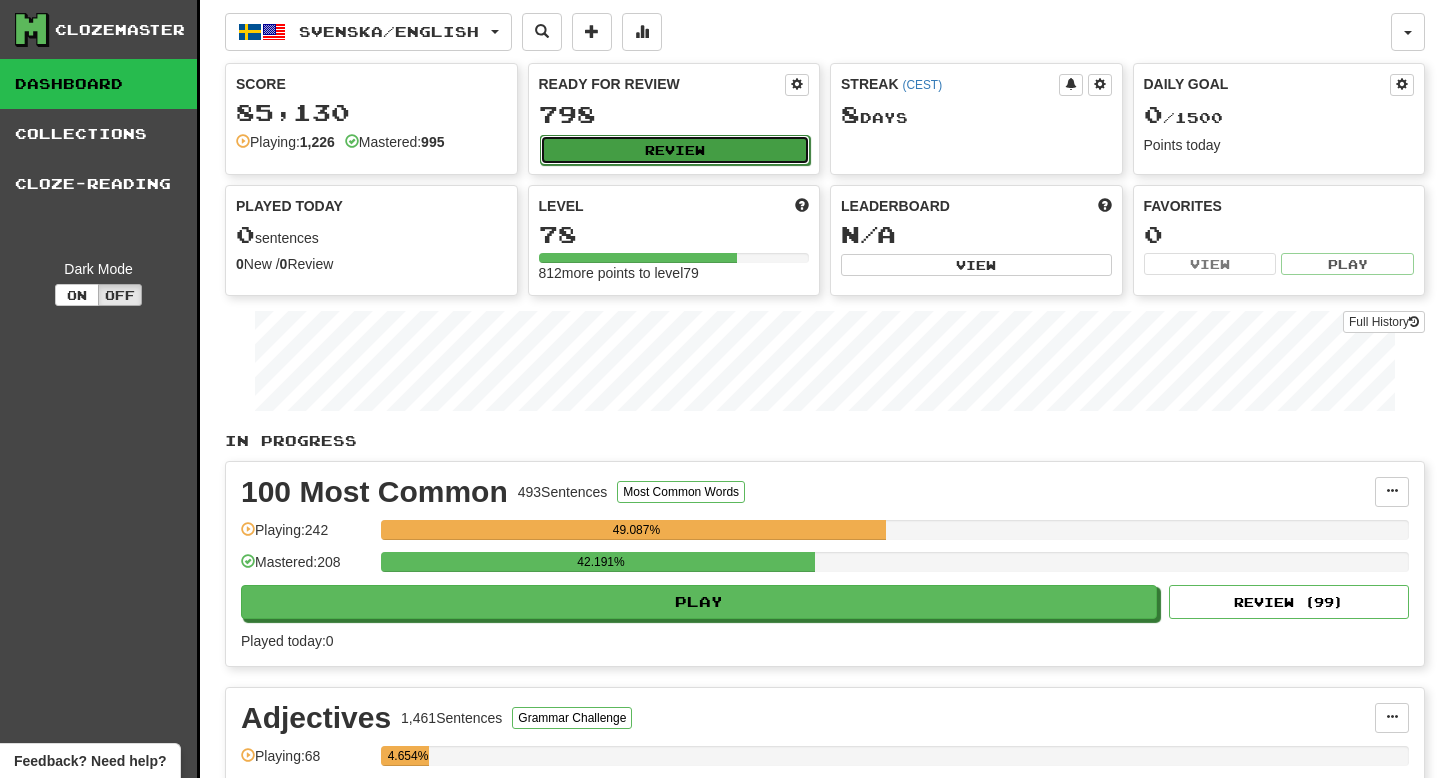 click on "Review" at bounding box center (675, 150) 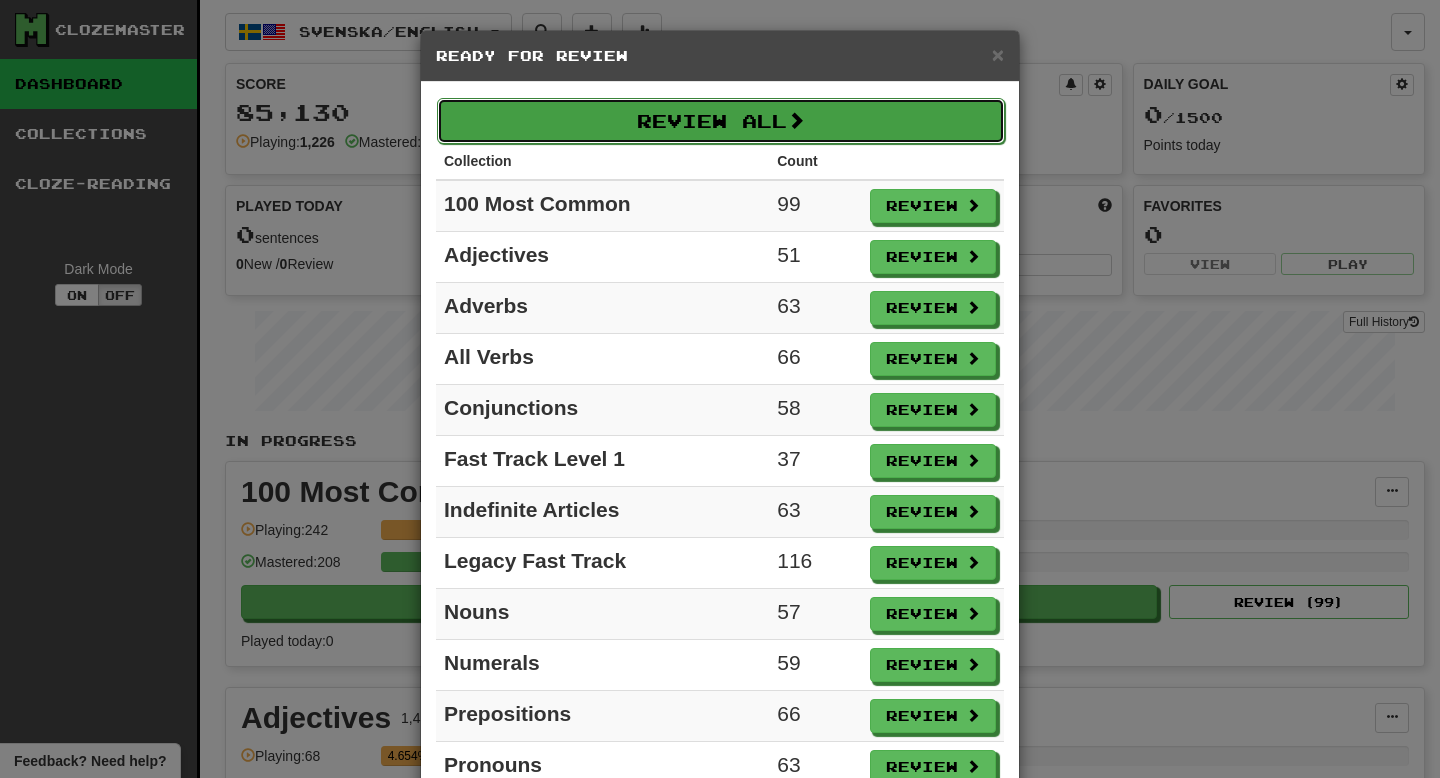 click on "Review All" at bounding box center [721, 121] 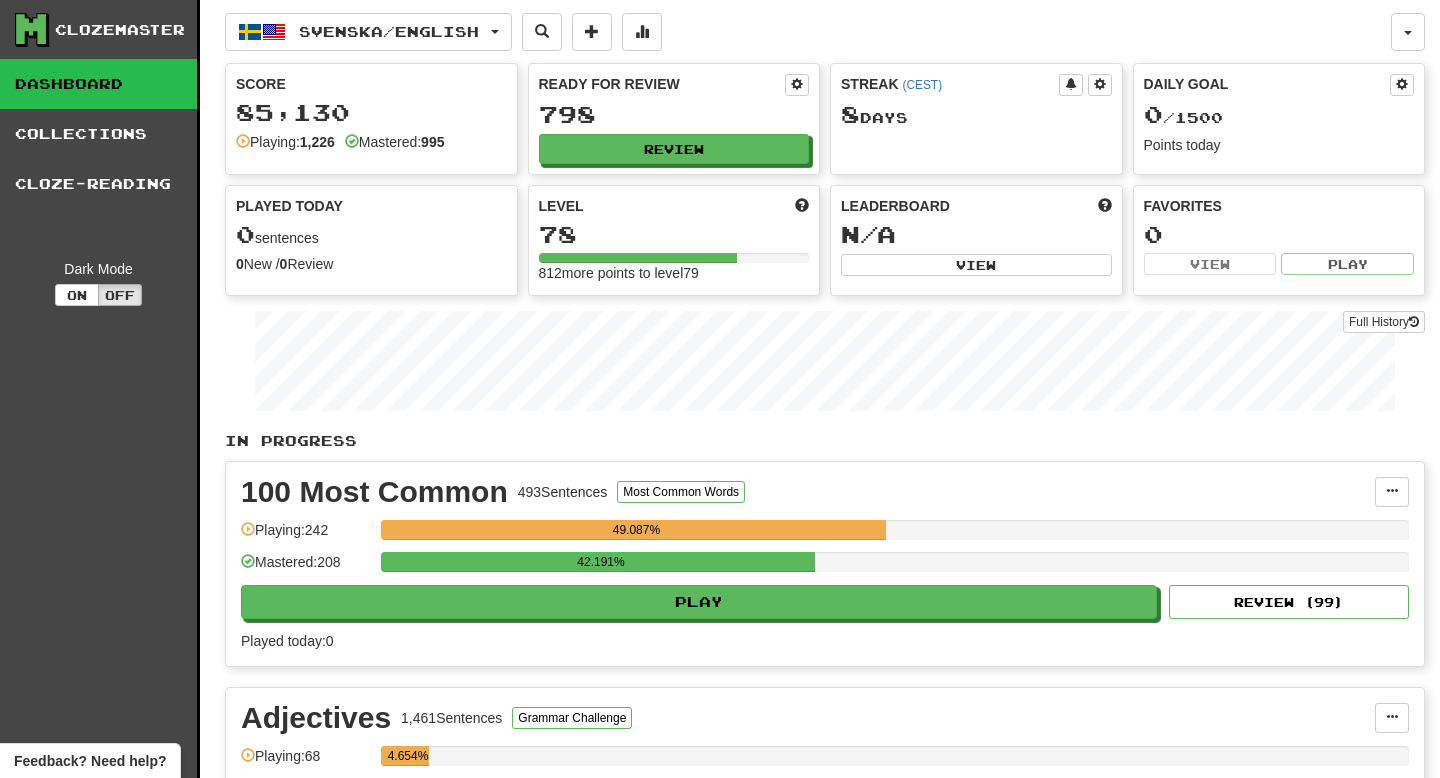 select on "**" 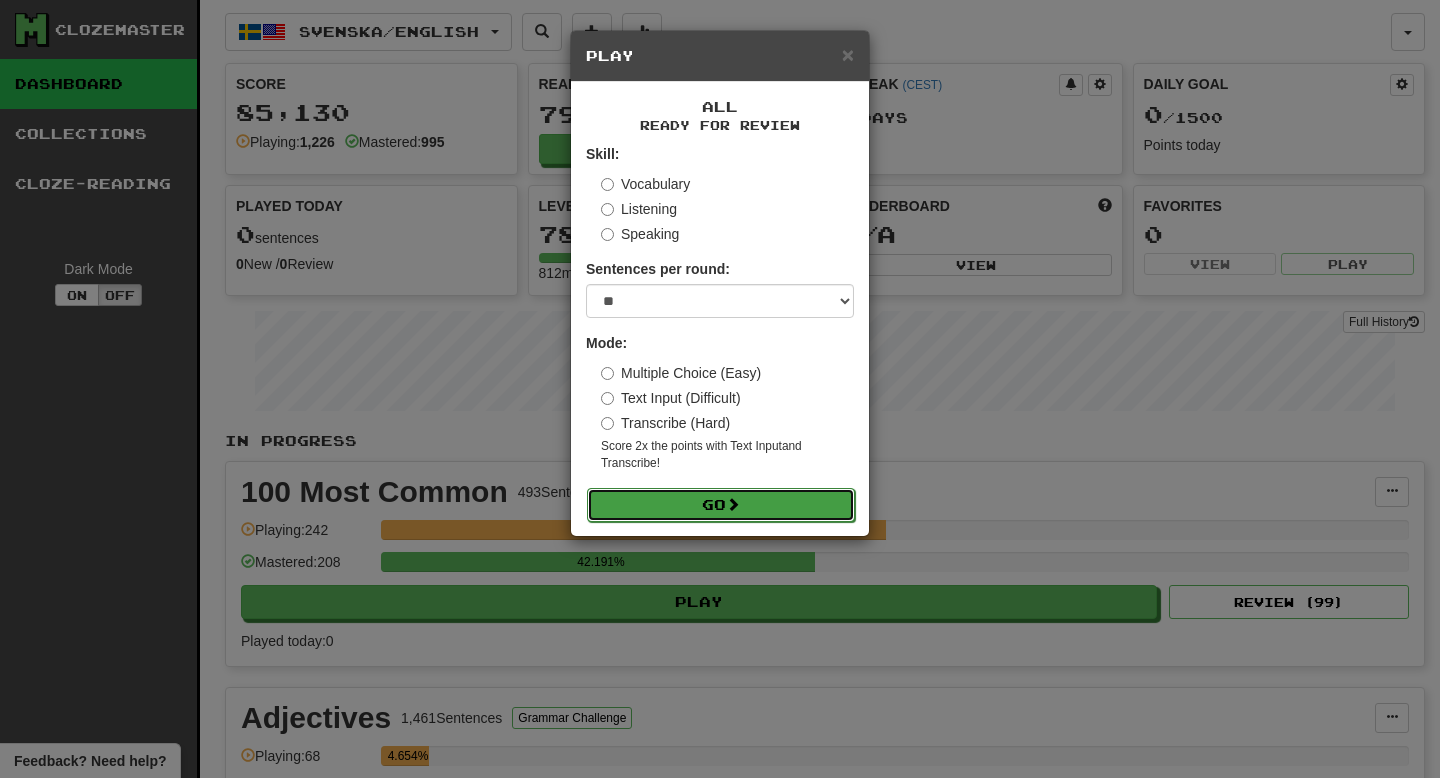 click on "Go" at bounding box center [721, 505] 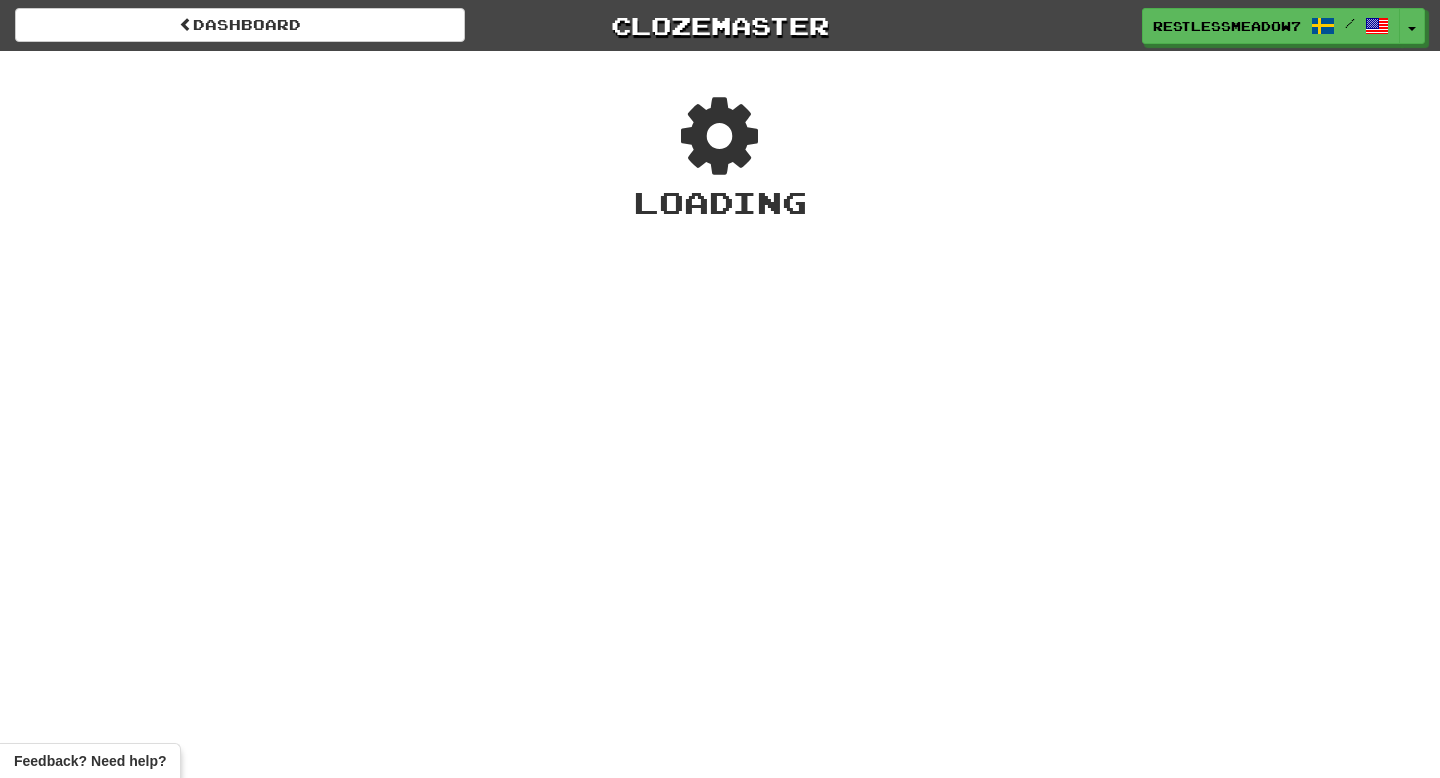 scroll, scrollTop: 0, scrollLeft: 0, axis: both 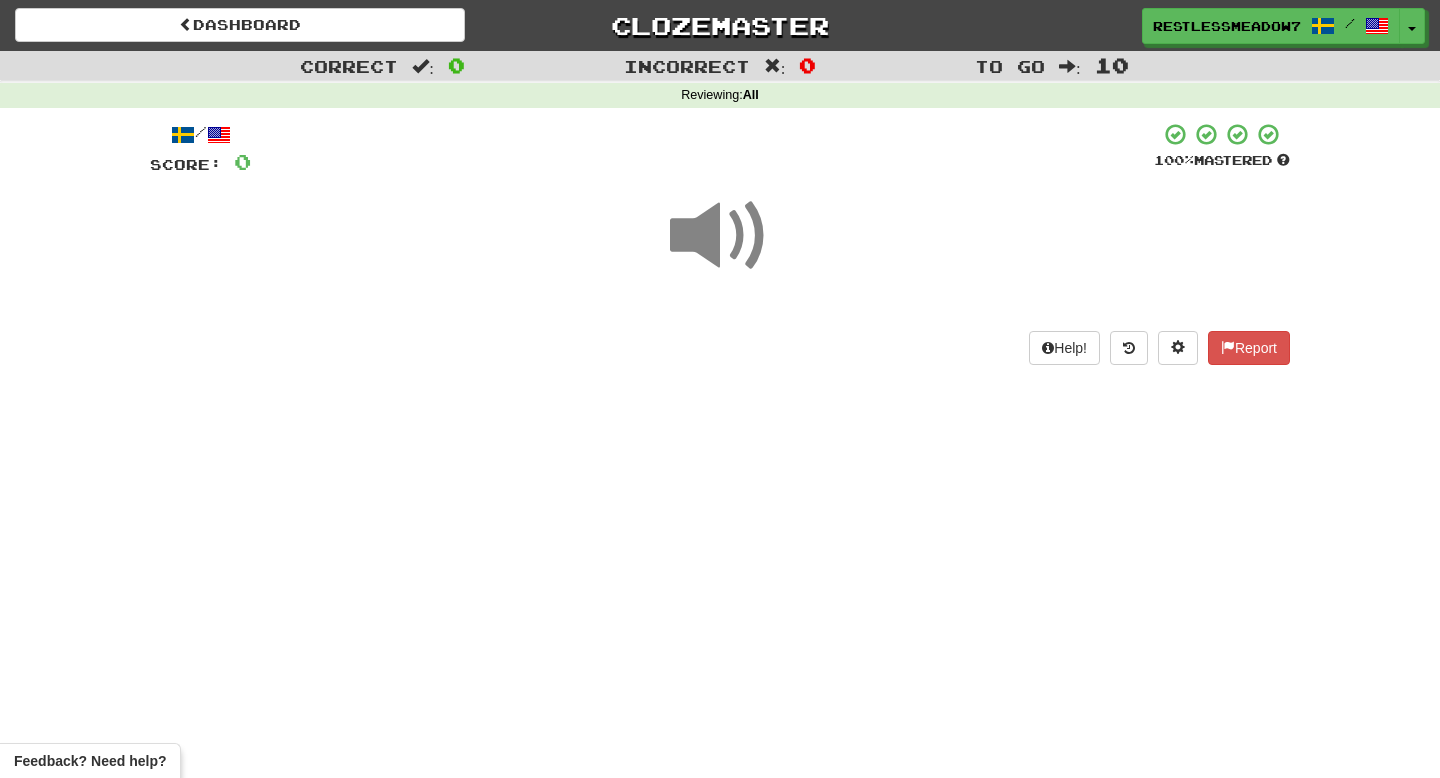 click at bounding box center [720, 236] 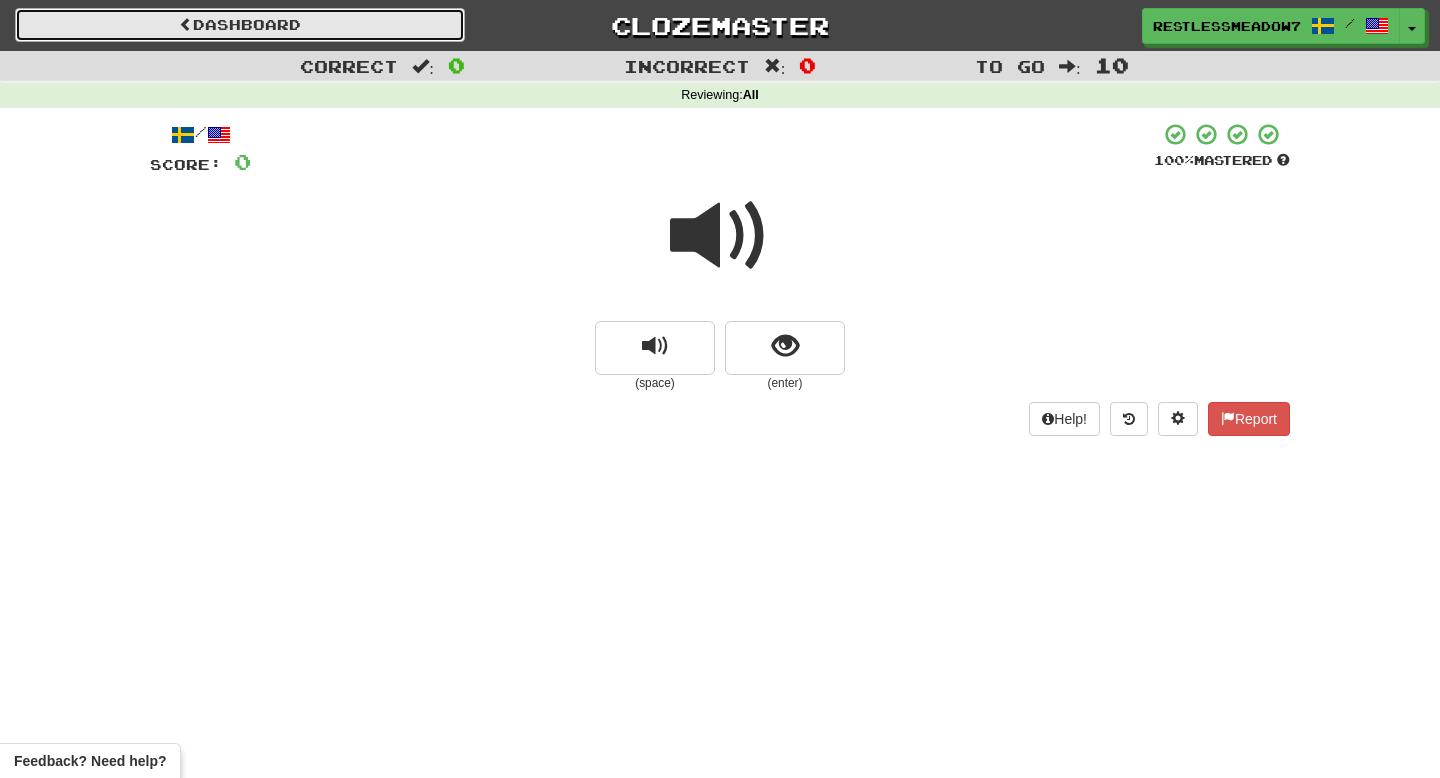 click on "Dashboard" at bounding box center (240, 25) 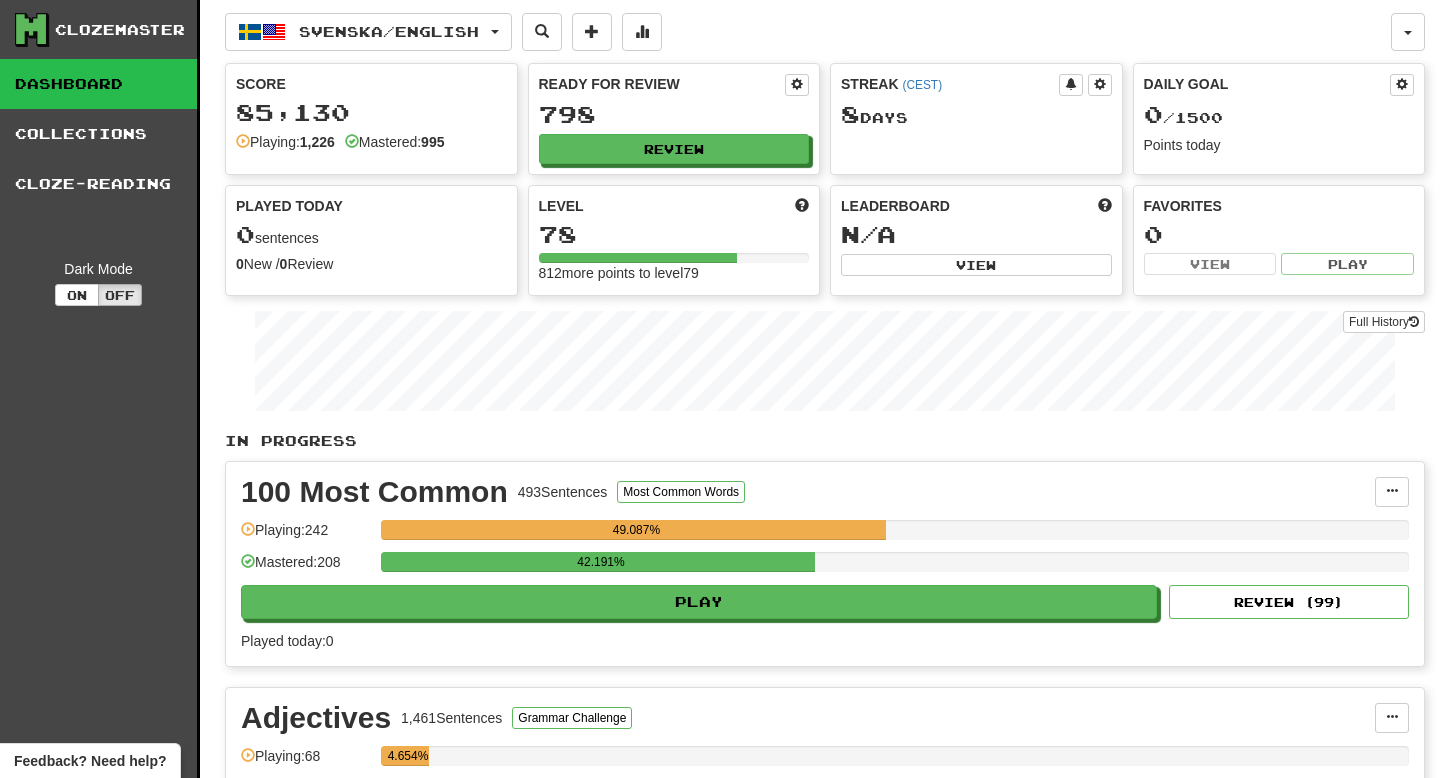 scroll, scrollTop: 0, scrollLeft: 0, axis: both 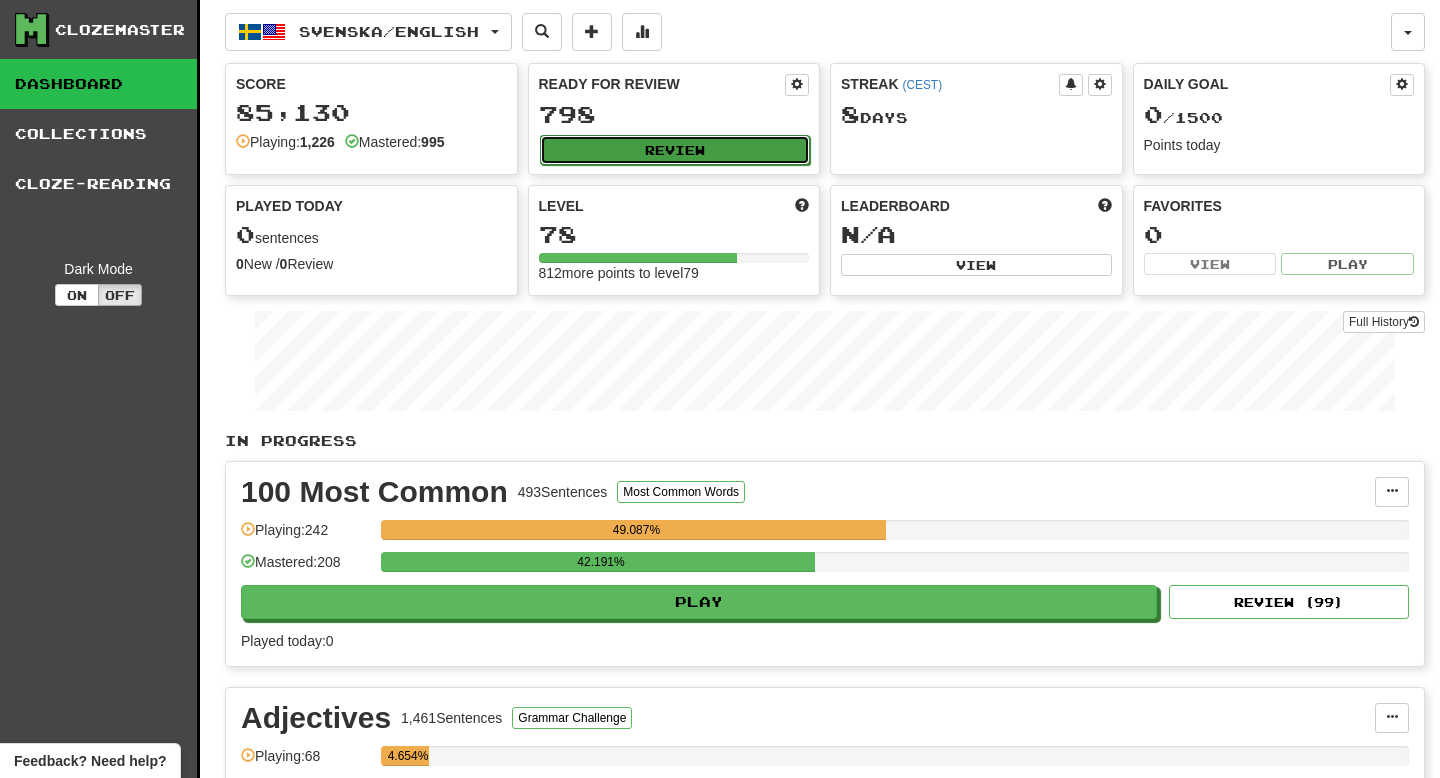 click on "Review" at bounding box center (675, 150) 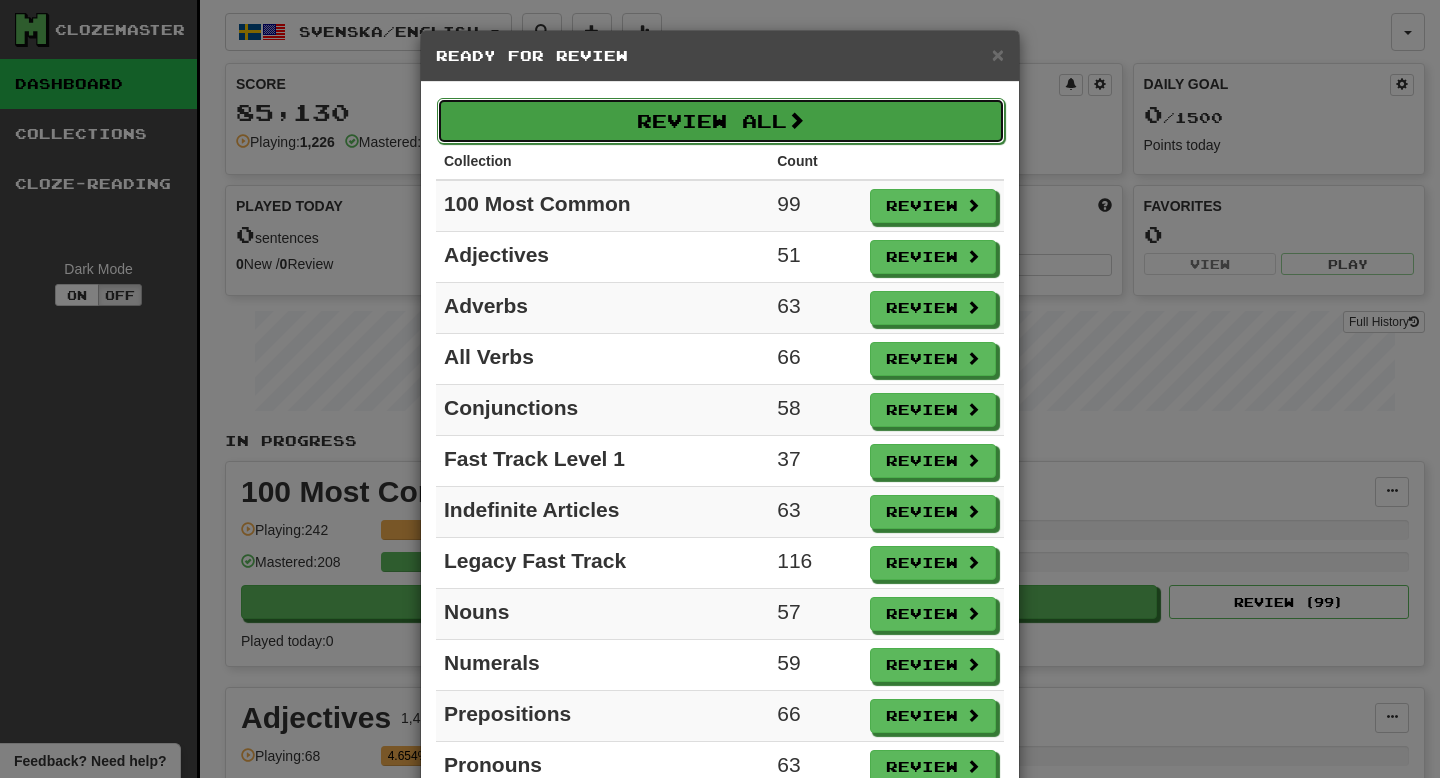 click on "Review All" at bounding box center (721, 121) 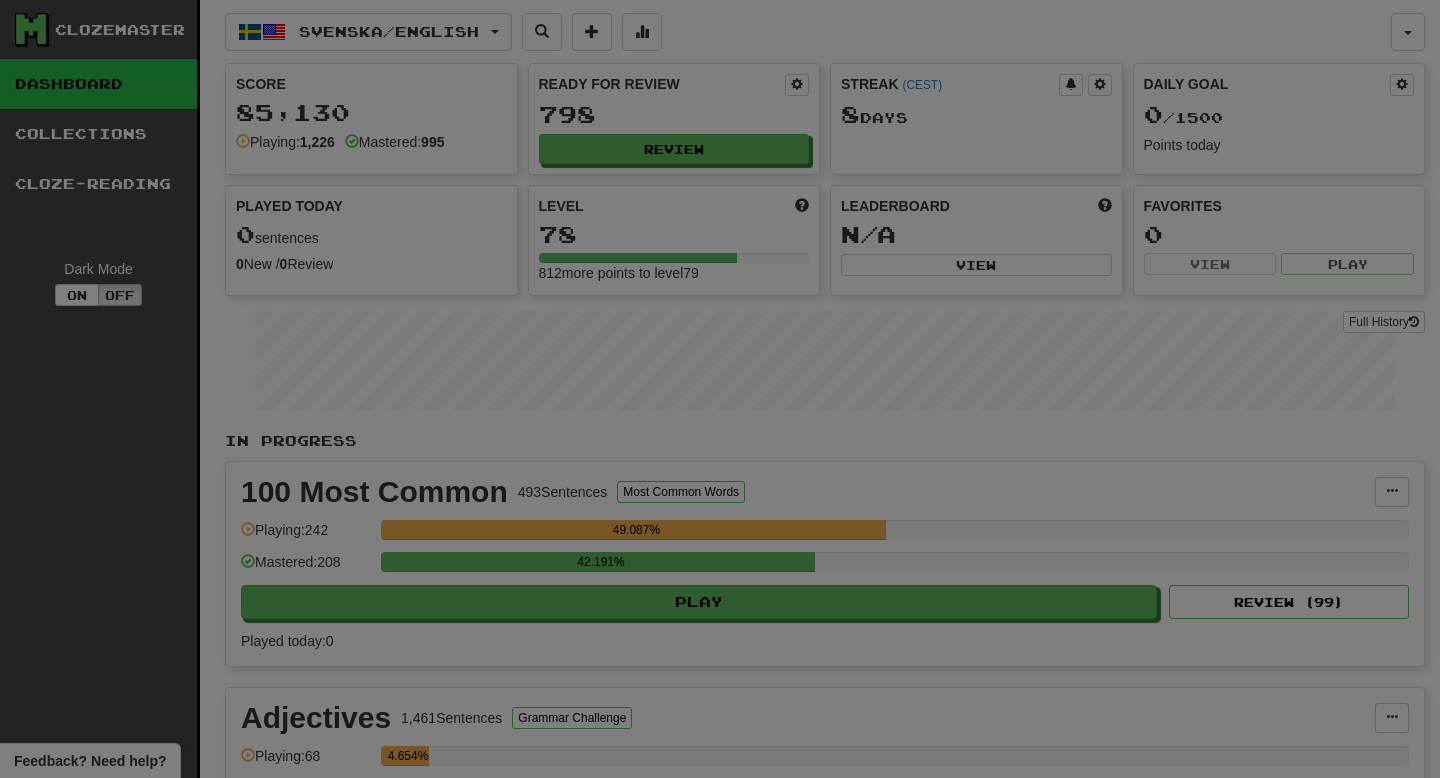 select on "**" 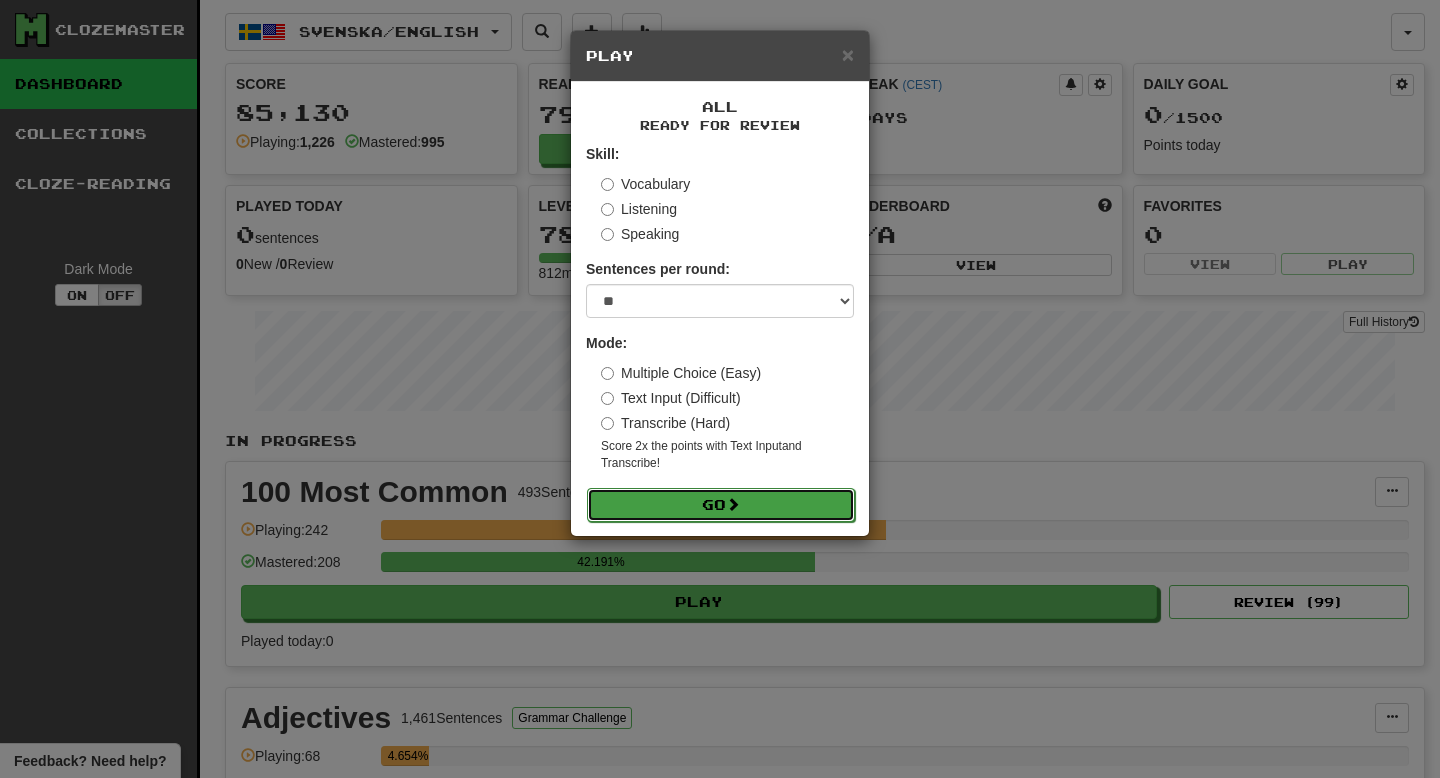 click on "Go" at bounding box center [721, 505] 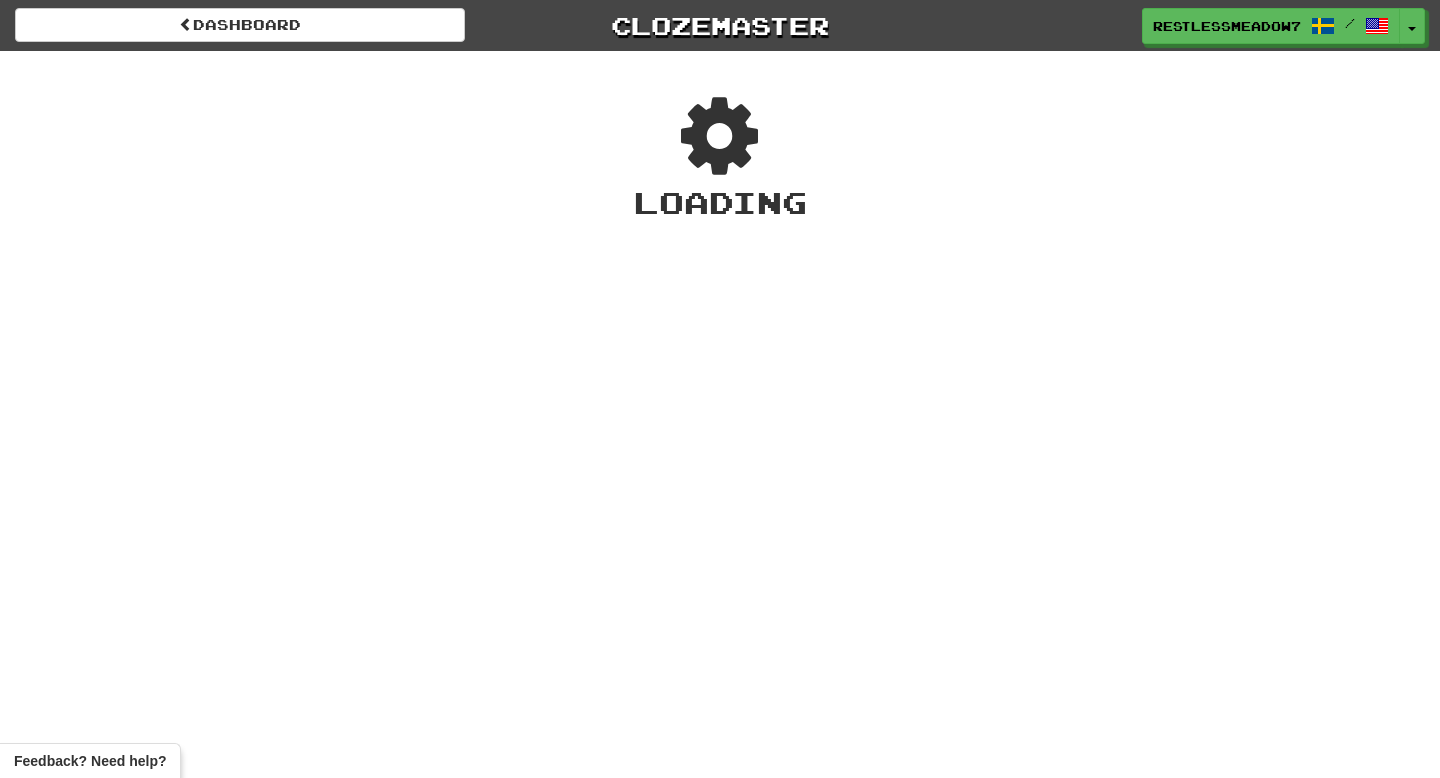 scroll, scrollTop: 0, scrollLeft: 0, axis: both 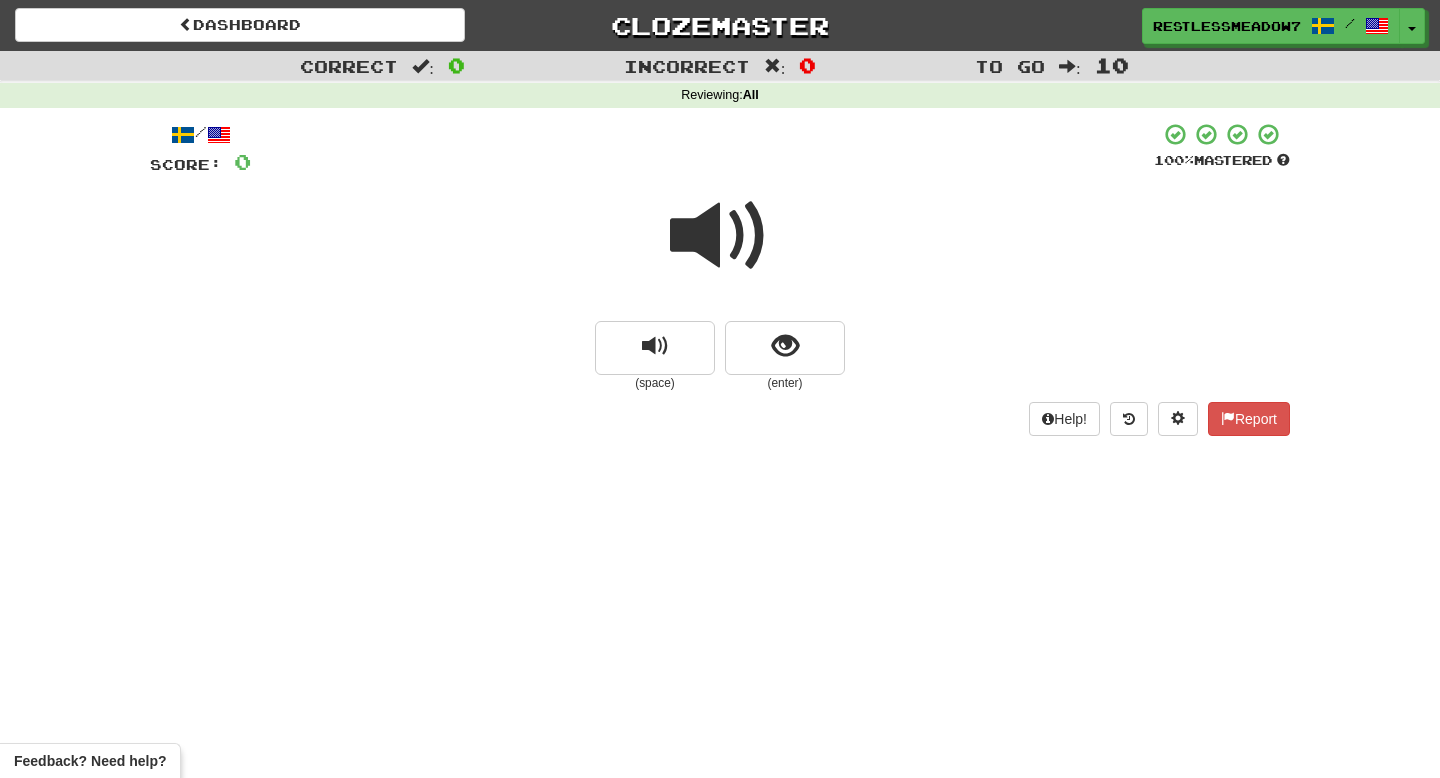 click at bounding box center [720, 236] 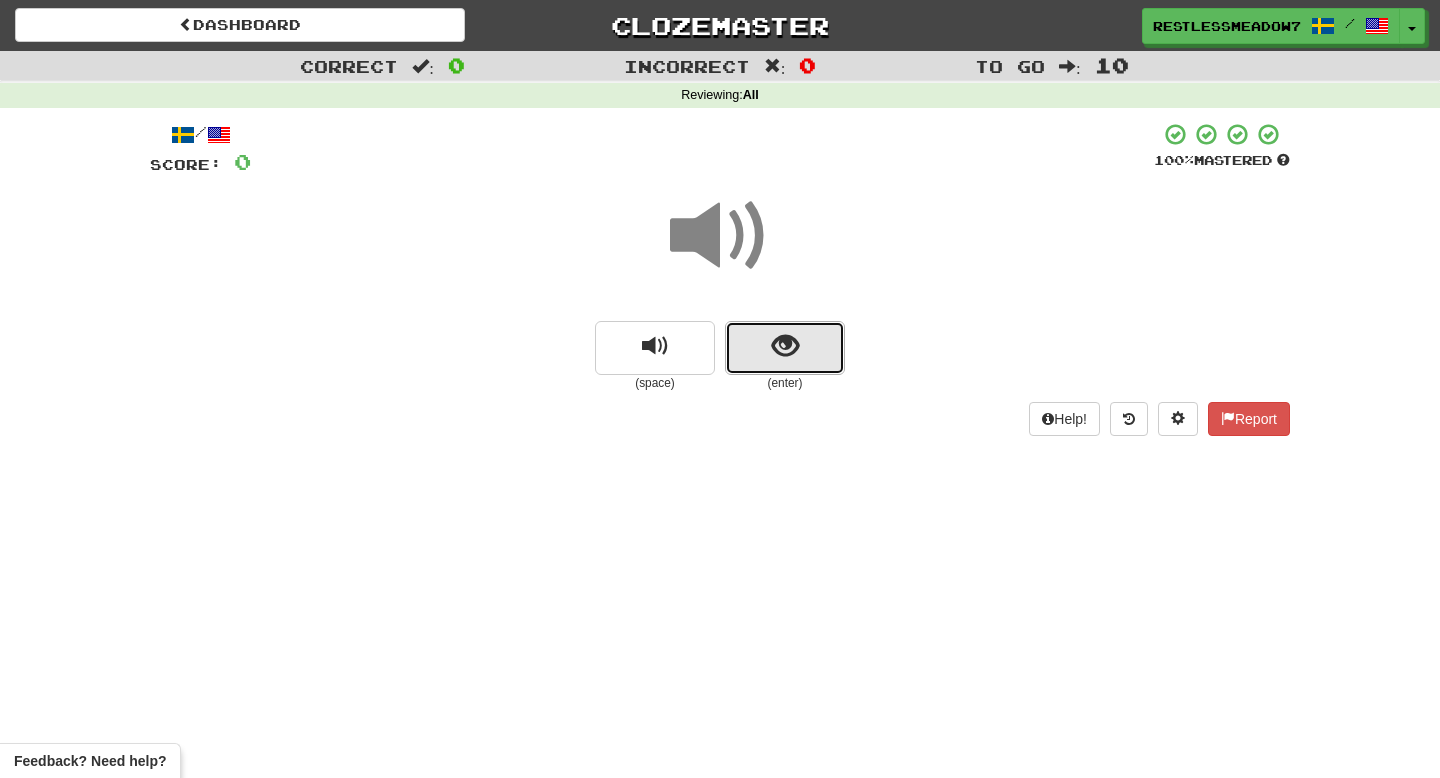 click at bounding box center [785, 346] 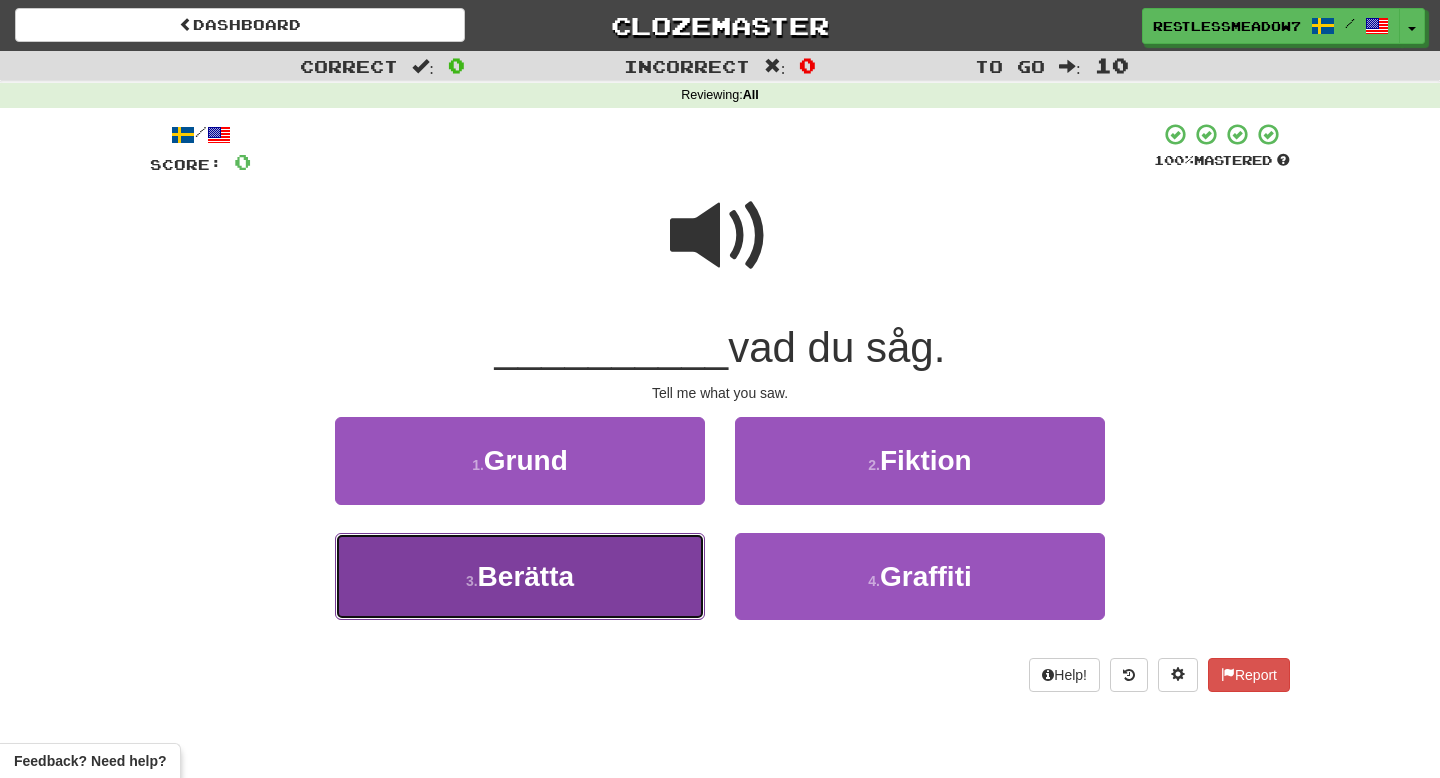 click on "Berätta" at bounding box center [526, 576] 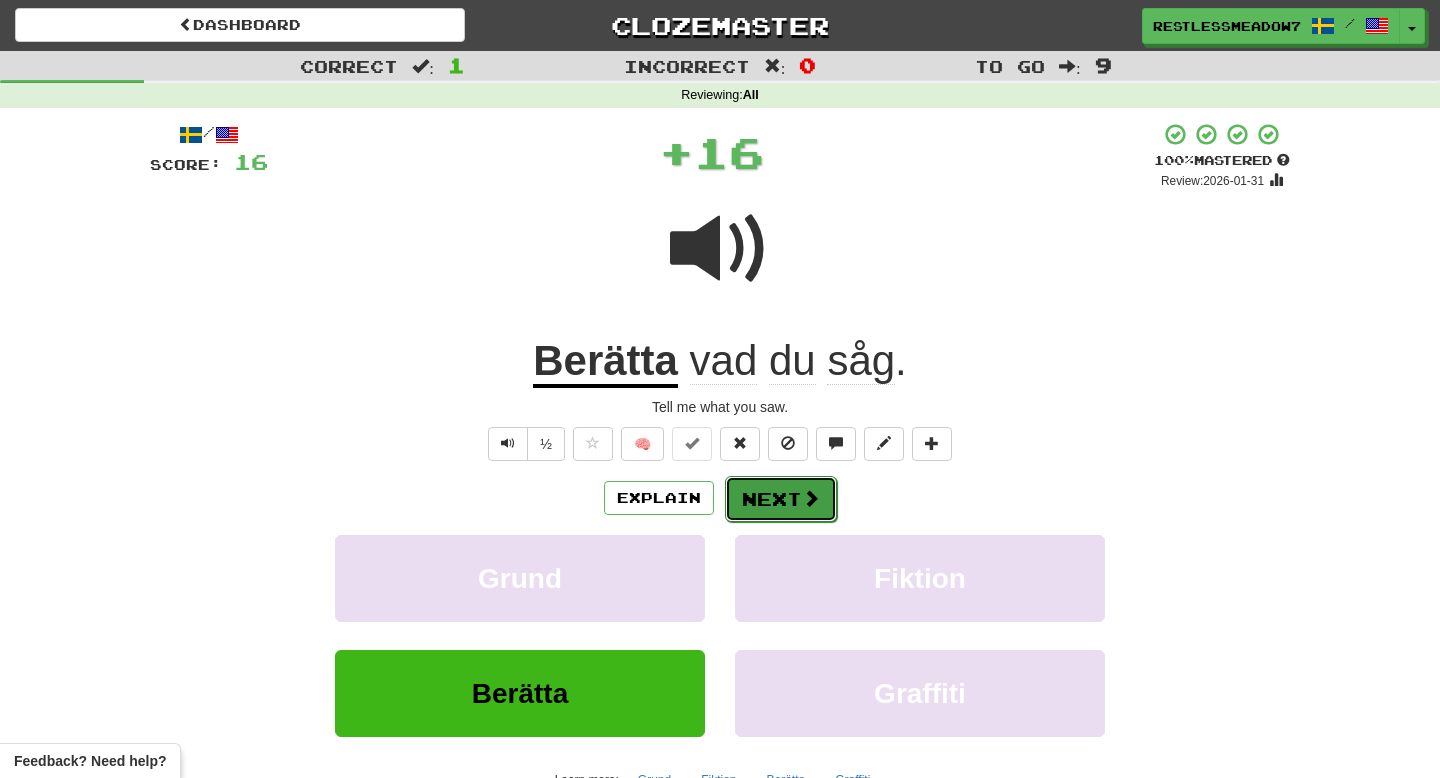 click at bounding box center [811, 498] 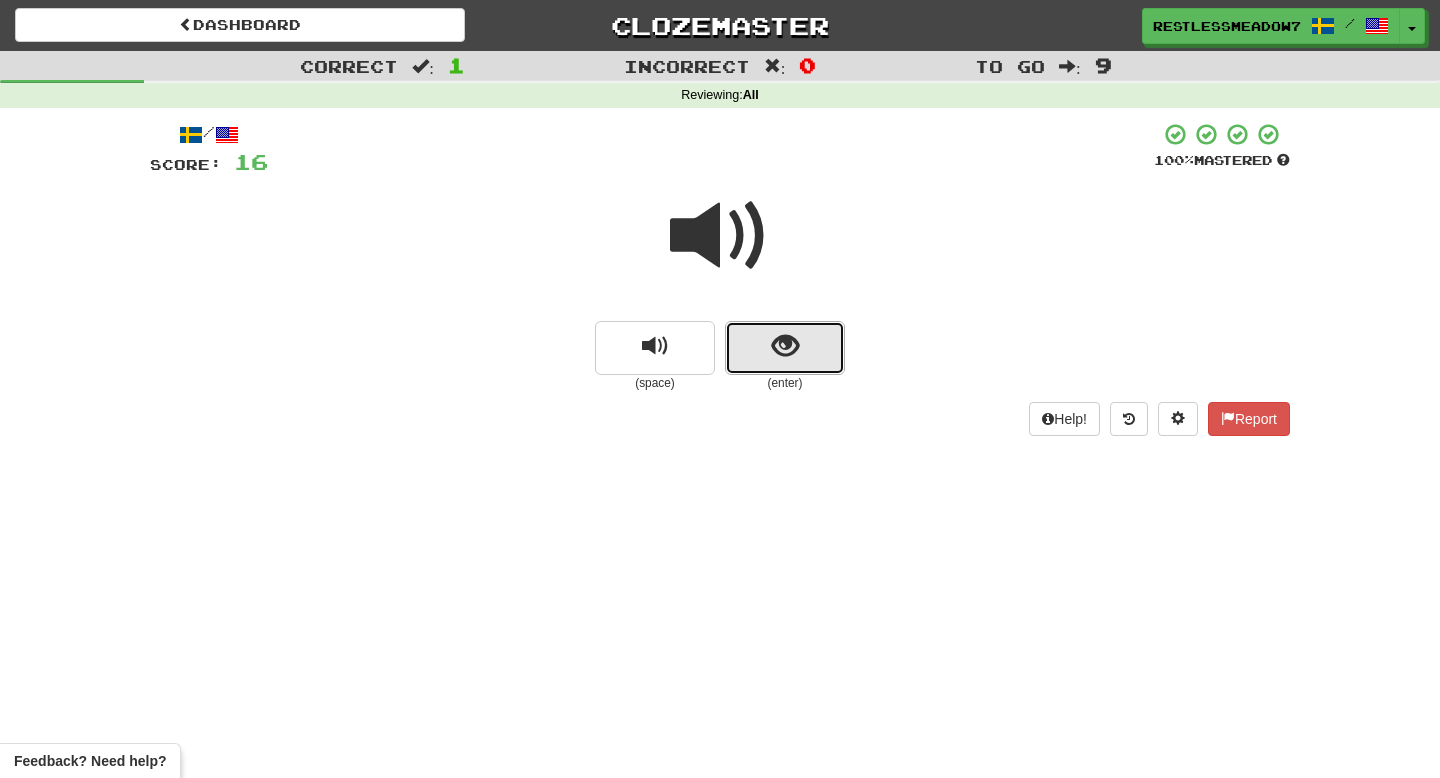 click at bounding box center (785, 348) 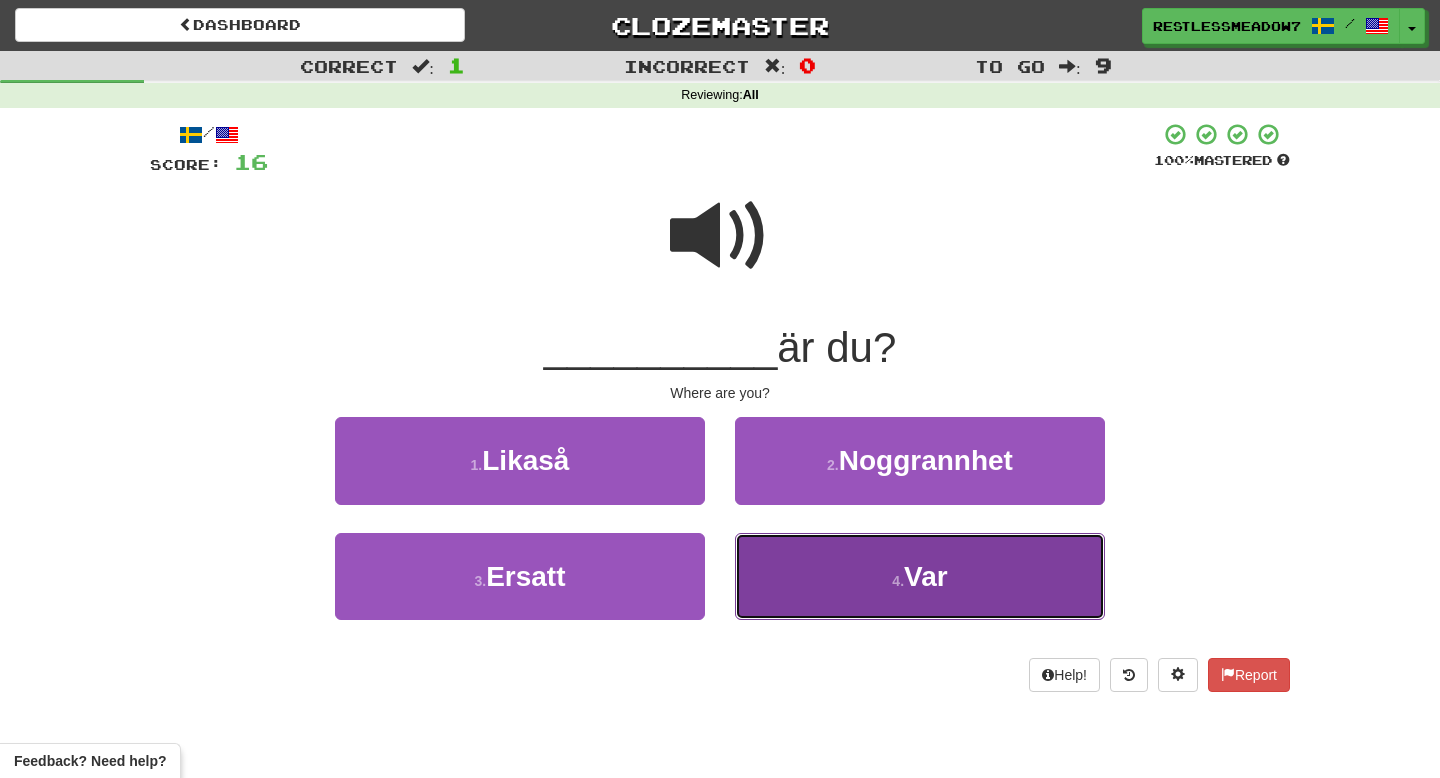 click on "4 .  Var" at bounding box center [920, 576] 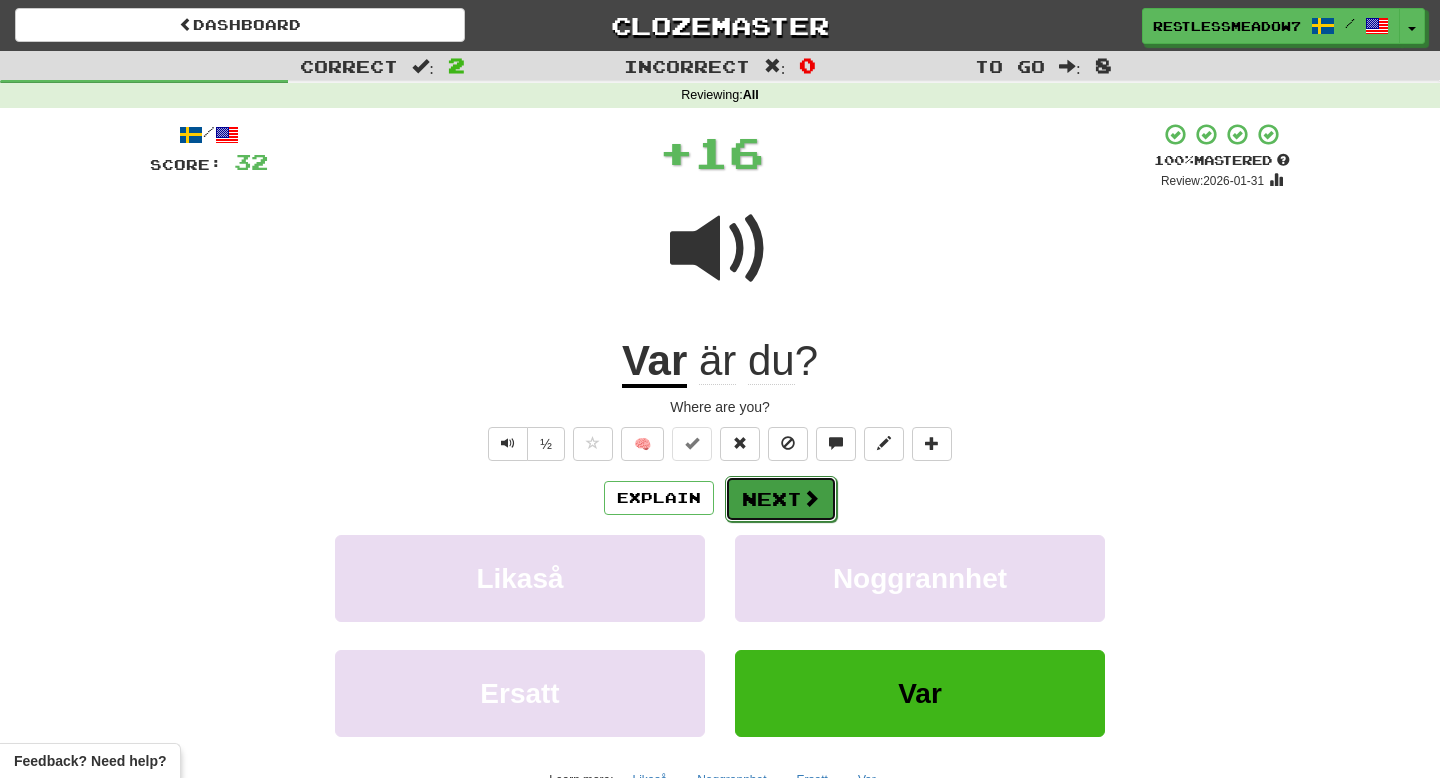click on "Next" at bounding box center (781, 499) 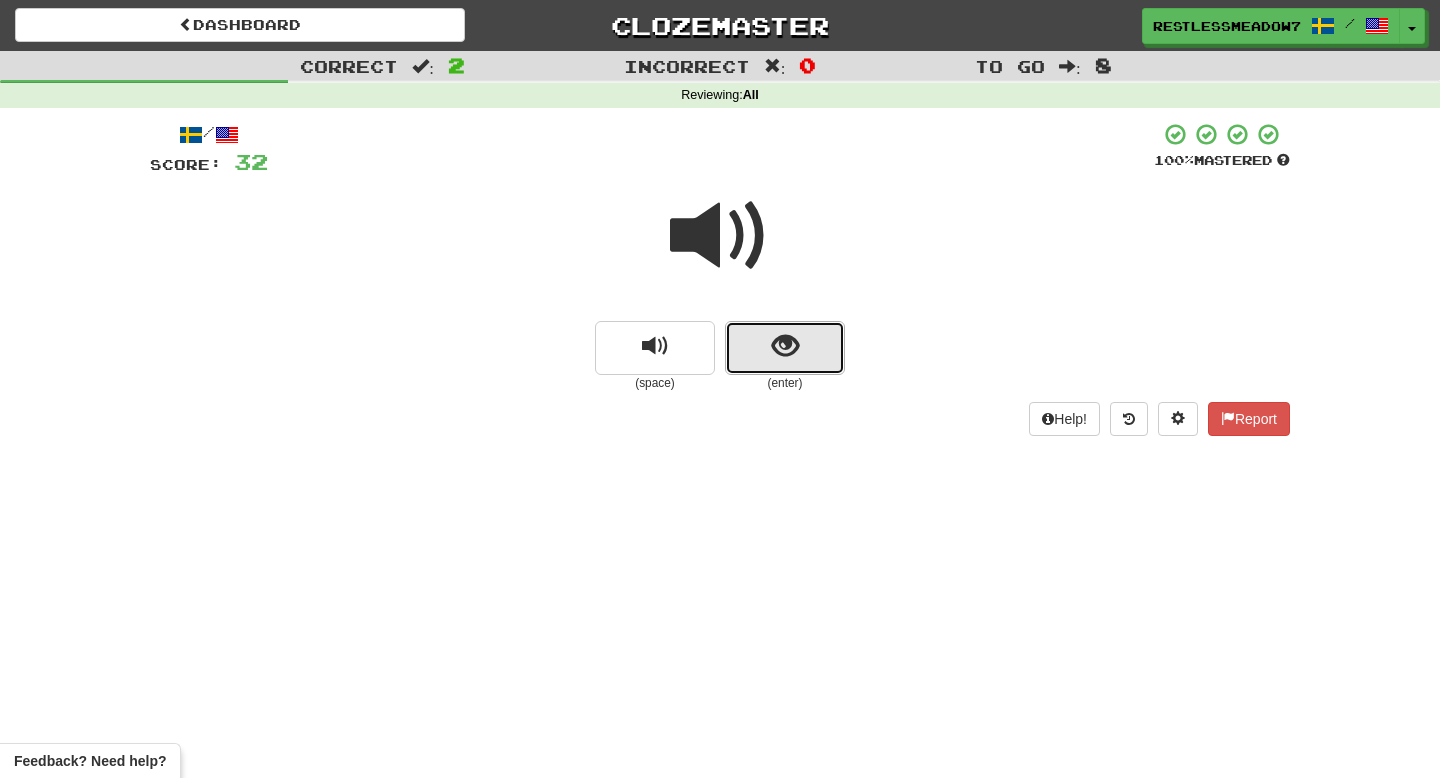 click at bounding box center (785, 348) 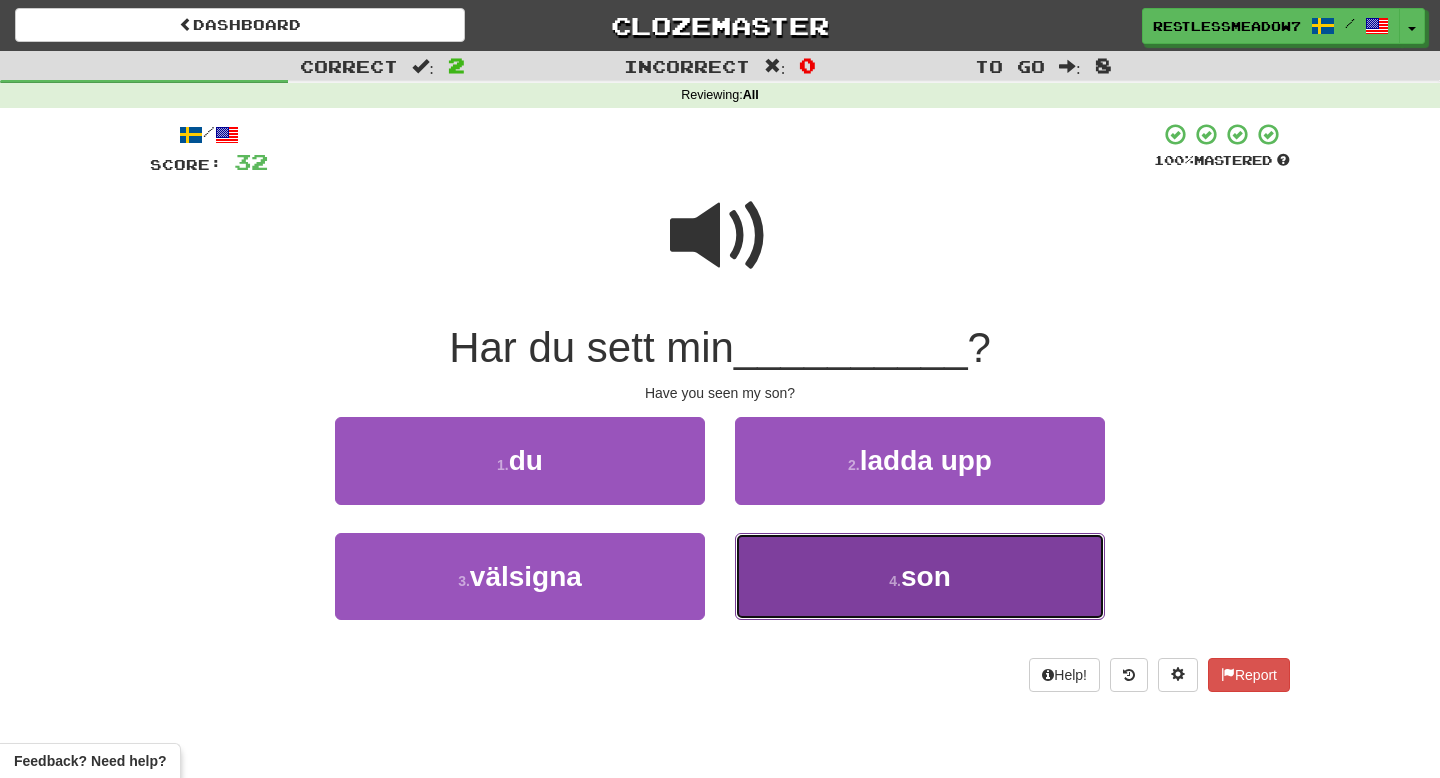 click on "4 .  son" at bounding box center (920, 576) 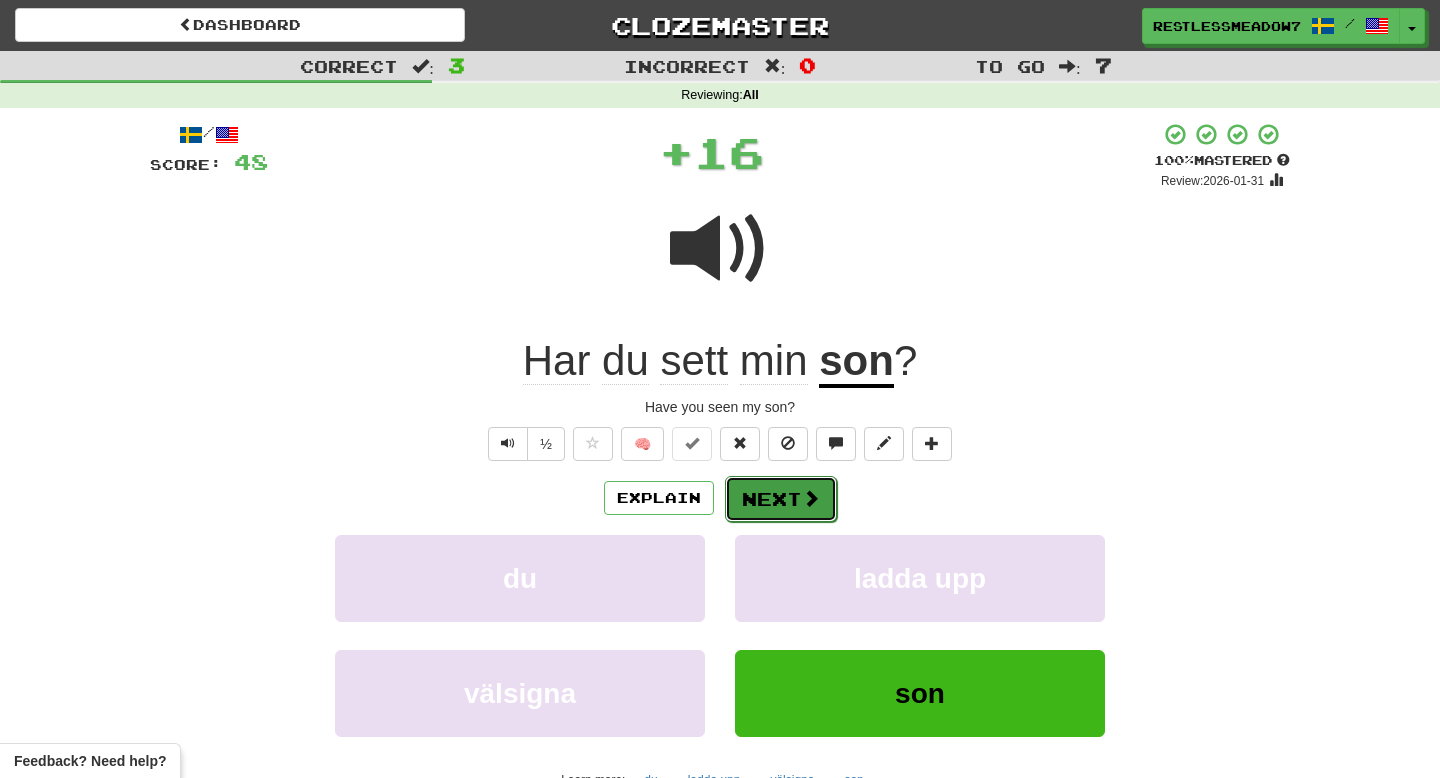 click at bounding box center [811, 498] 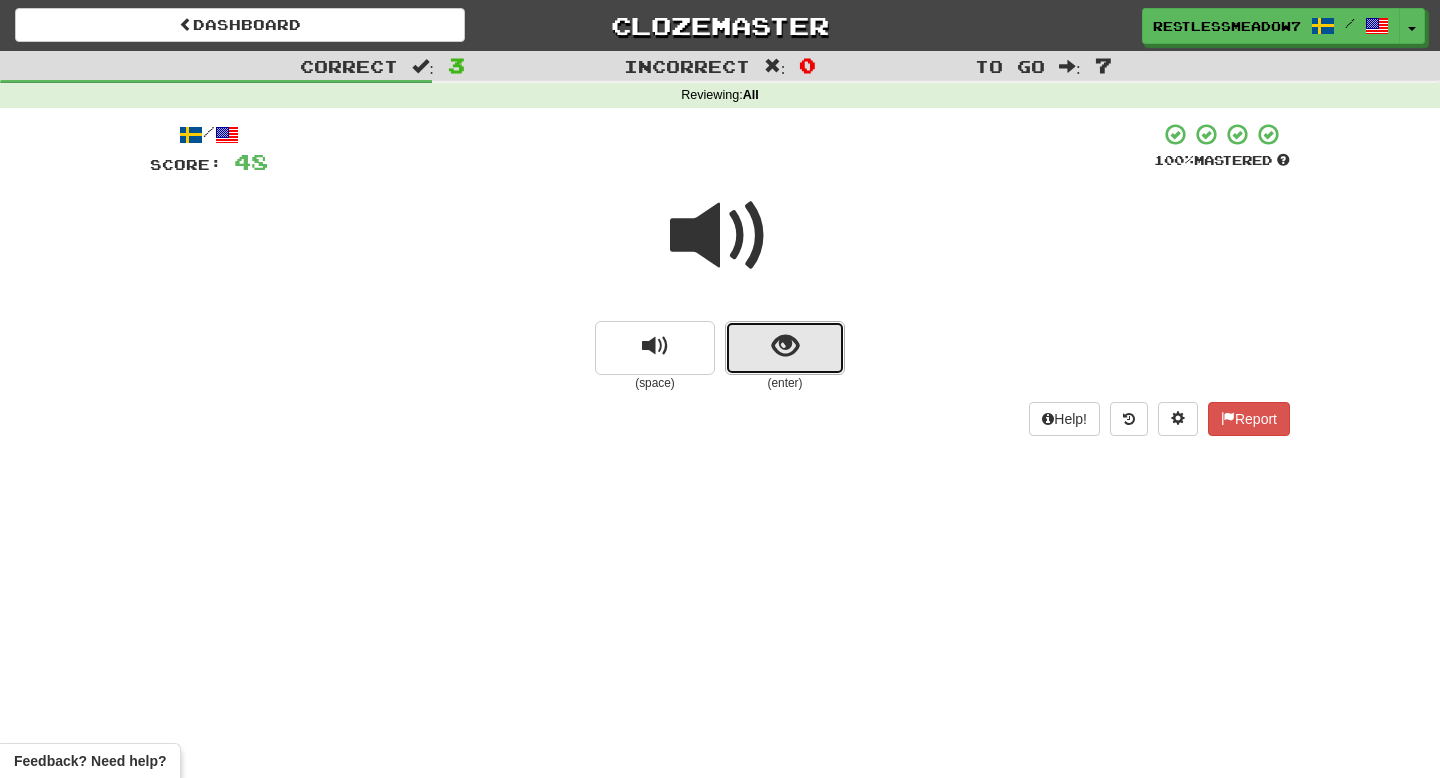 click at bounding box center (785, 348) 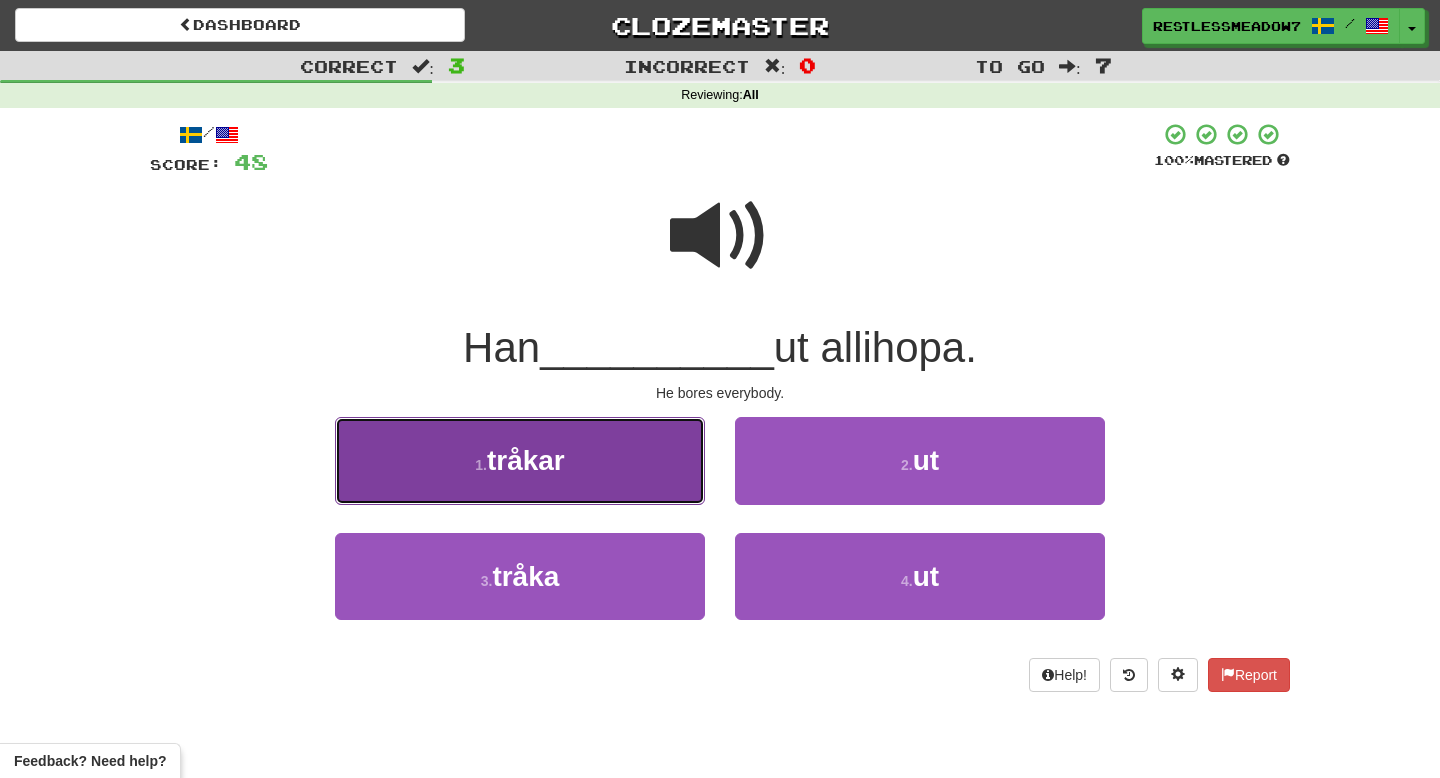 click on "1 .  tråkar" at bounding box center [520, 460] 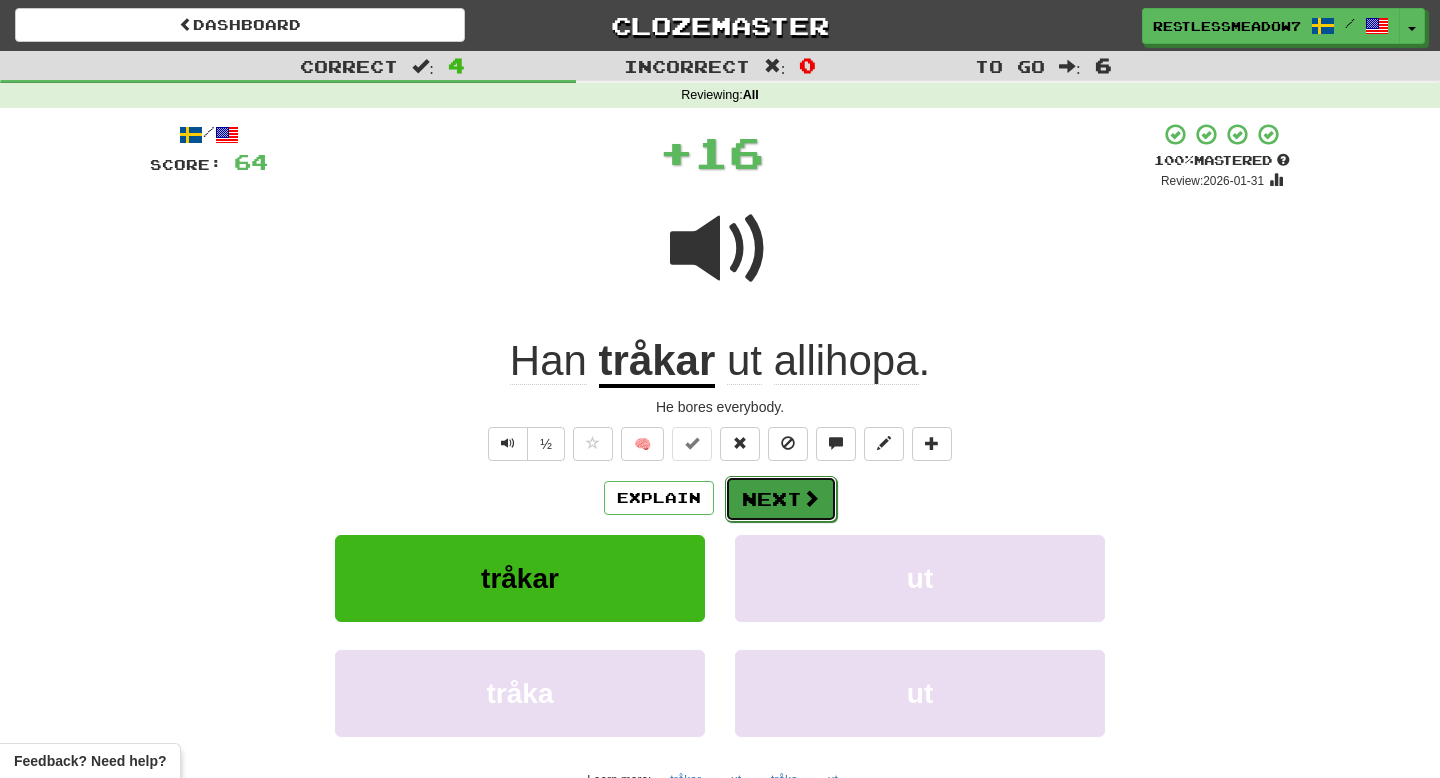click at bounding box center [811, 498] 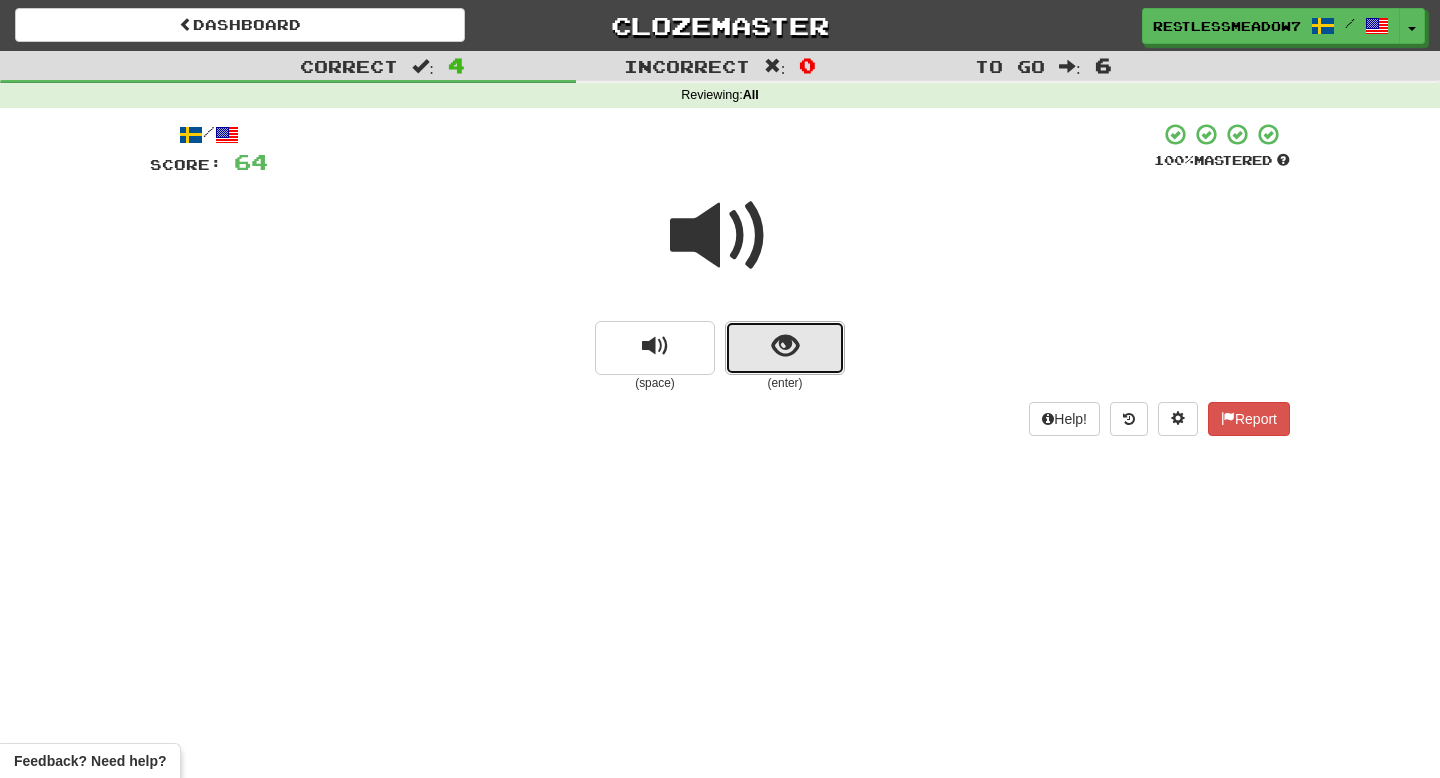 click at bounding box center [785, 346] 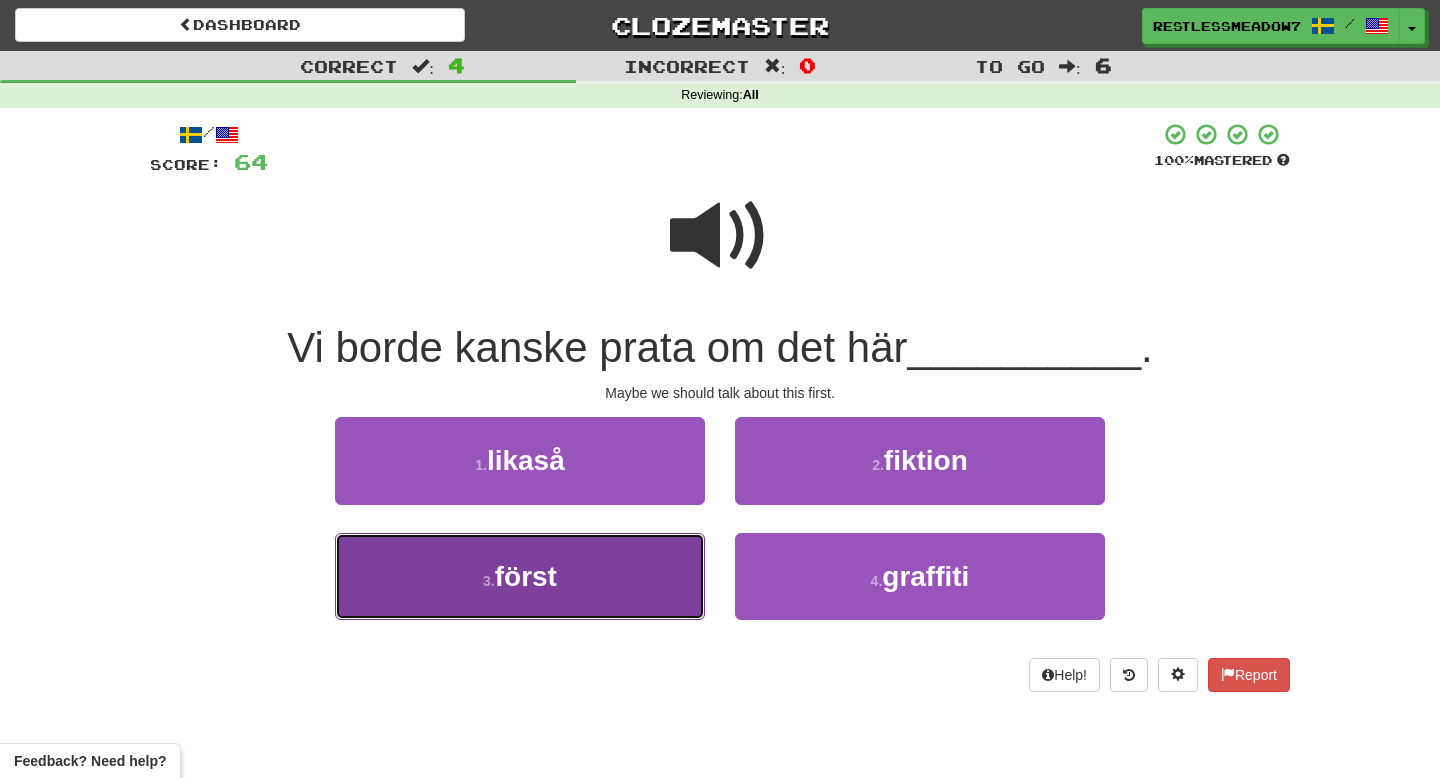 click on "3 .  först" at bounding box center [520, 576] 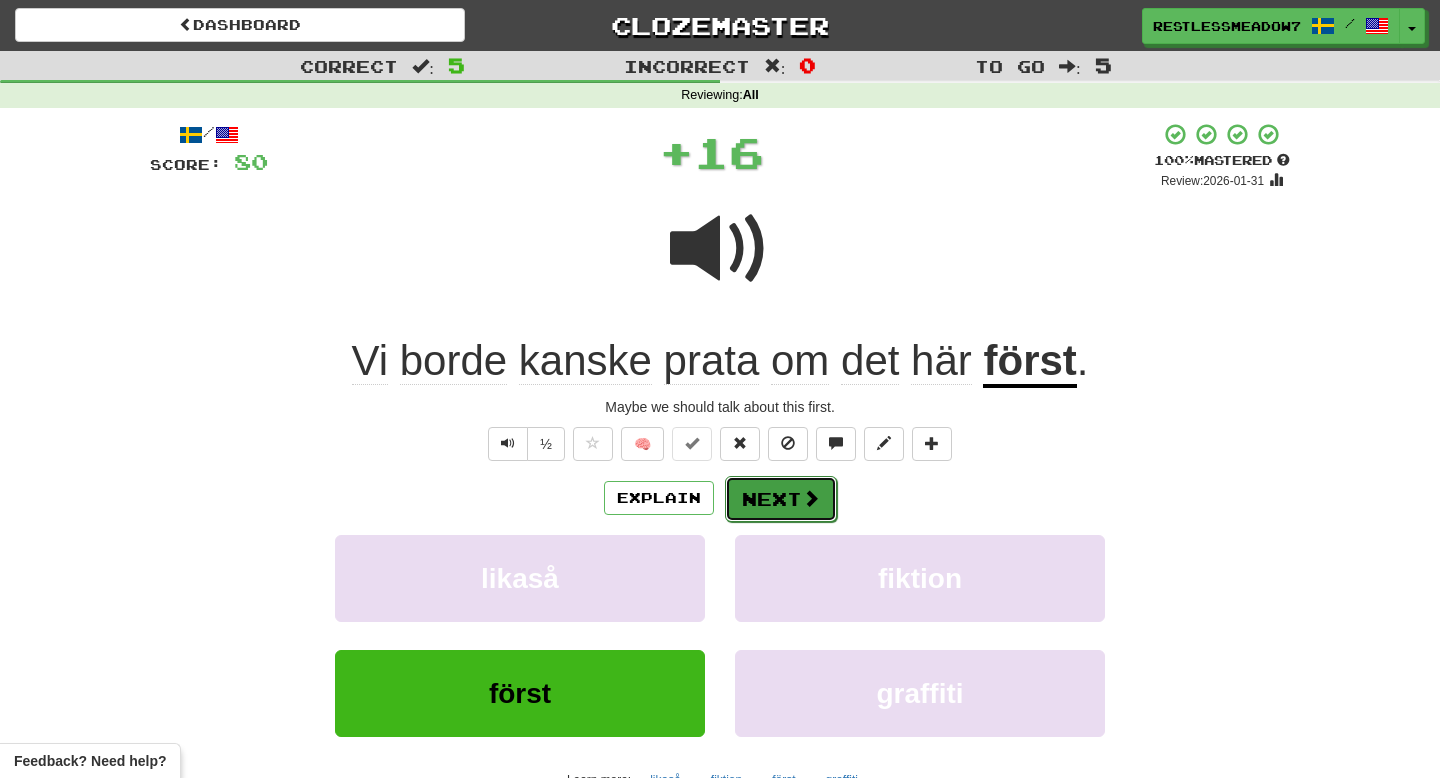 click on "Next" at bounding box center [781, 499] 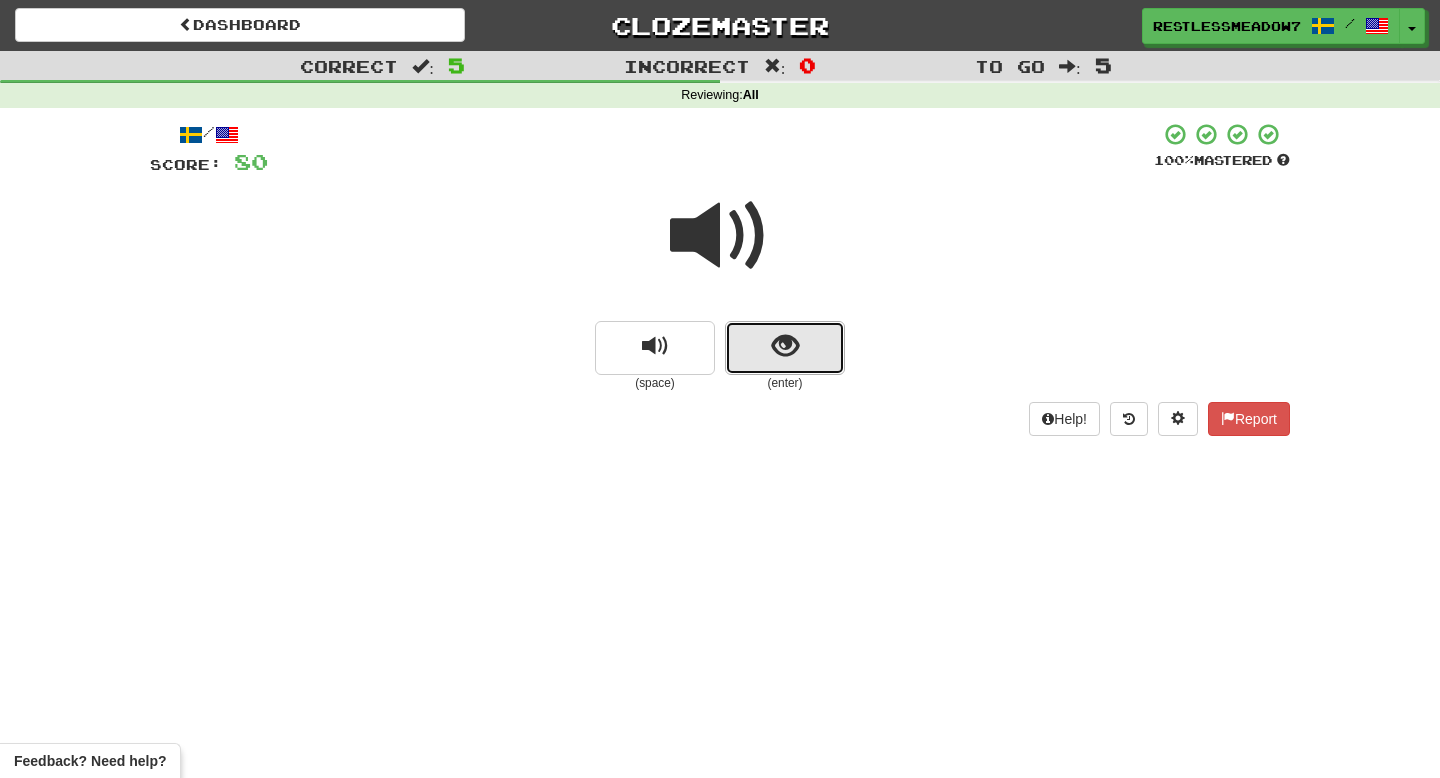 click at bounding box center [785, 346] 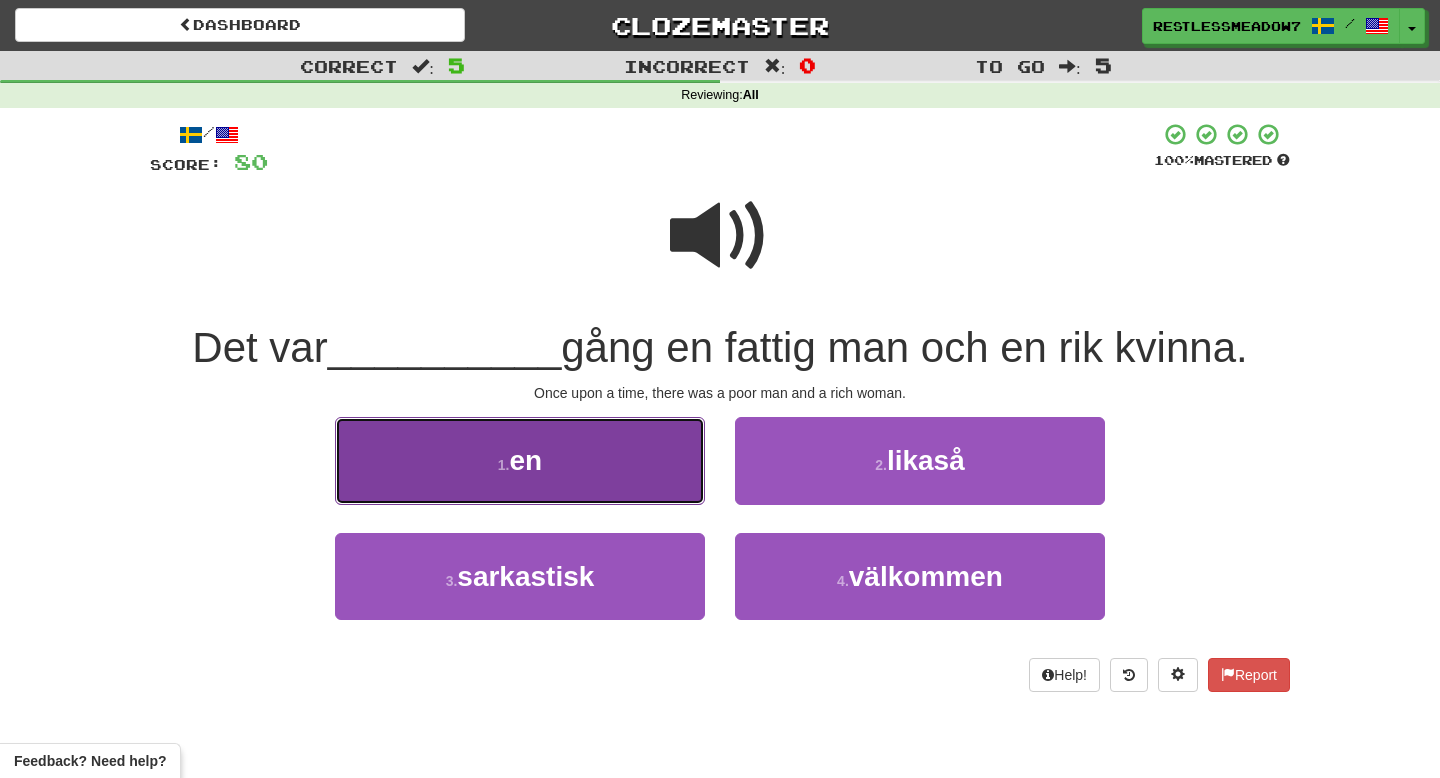 click on "en" at bounding box center [526, 460] 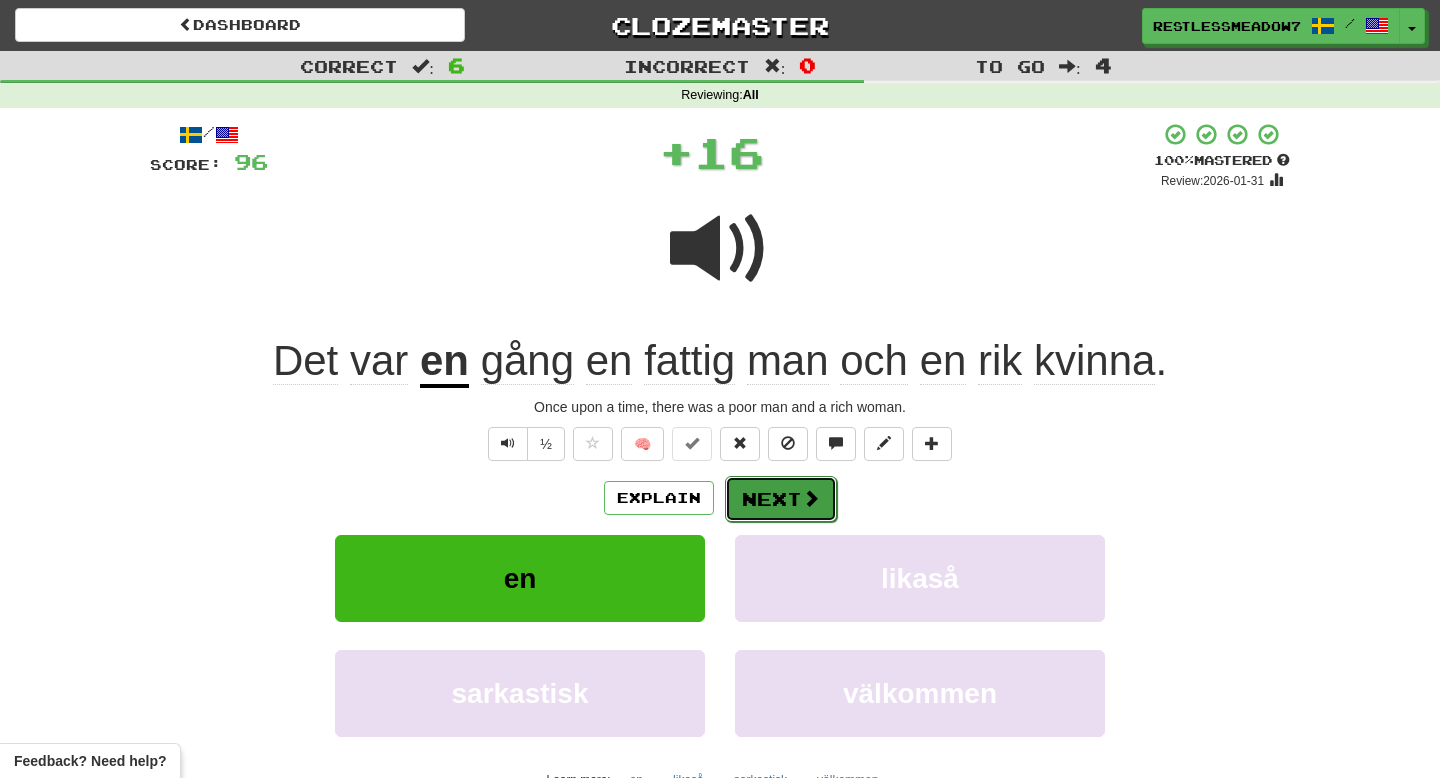 click on "Next" at bounding box center [781, 499] 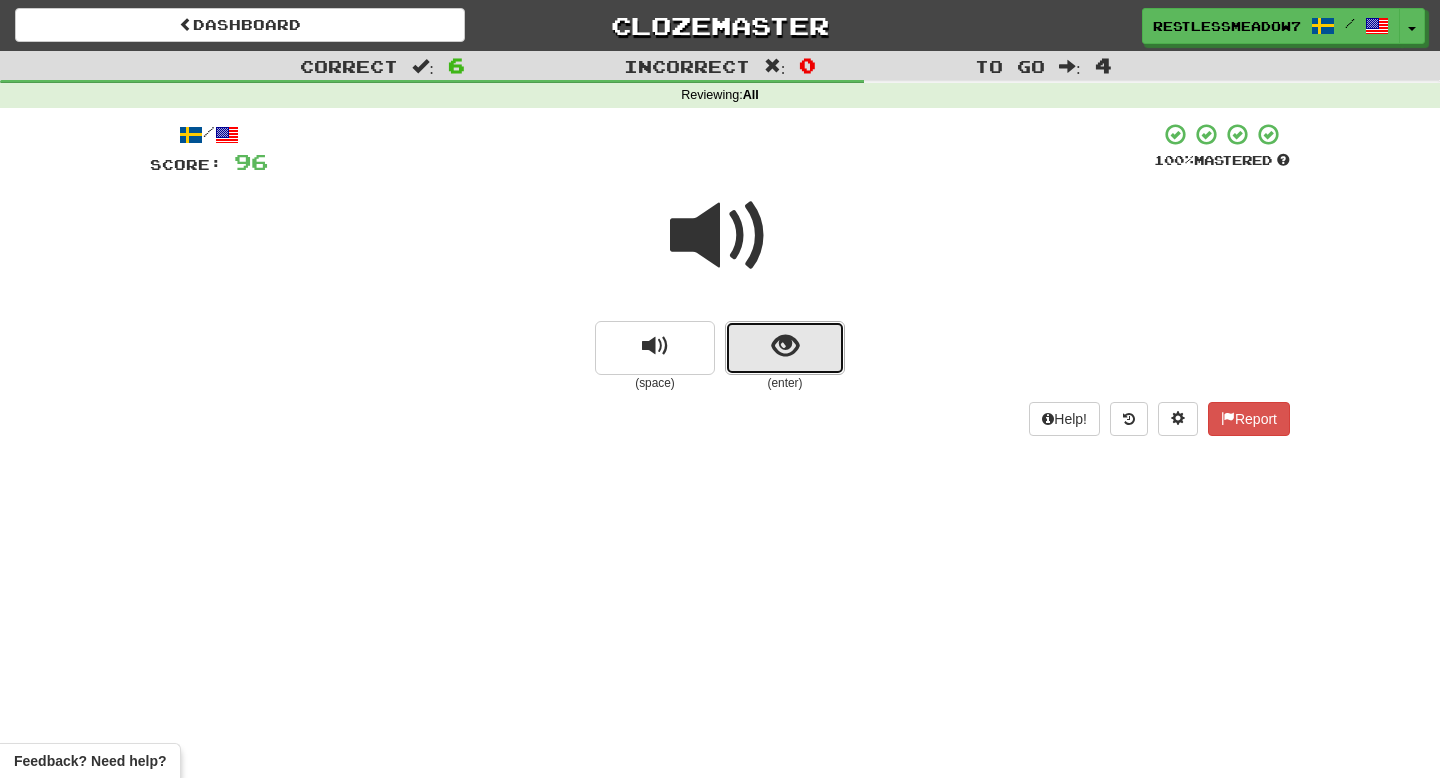 click at bounding box center [785, 348] 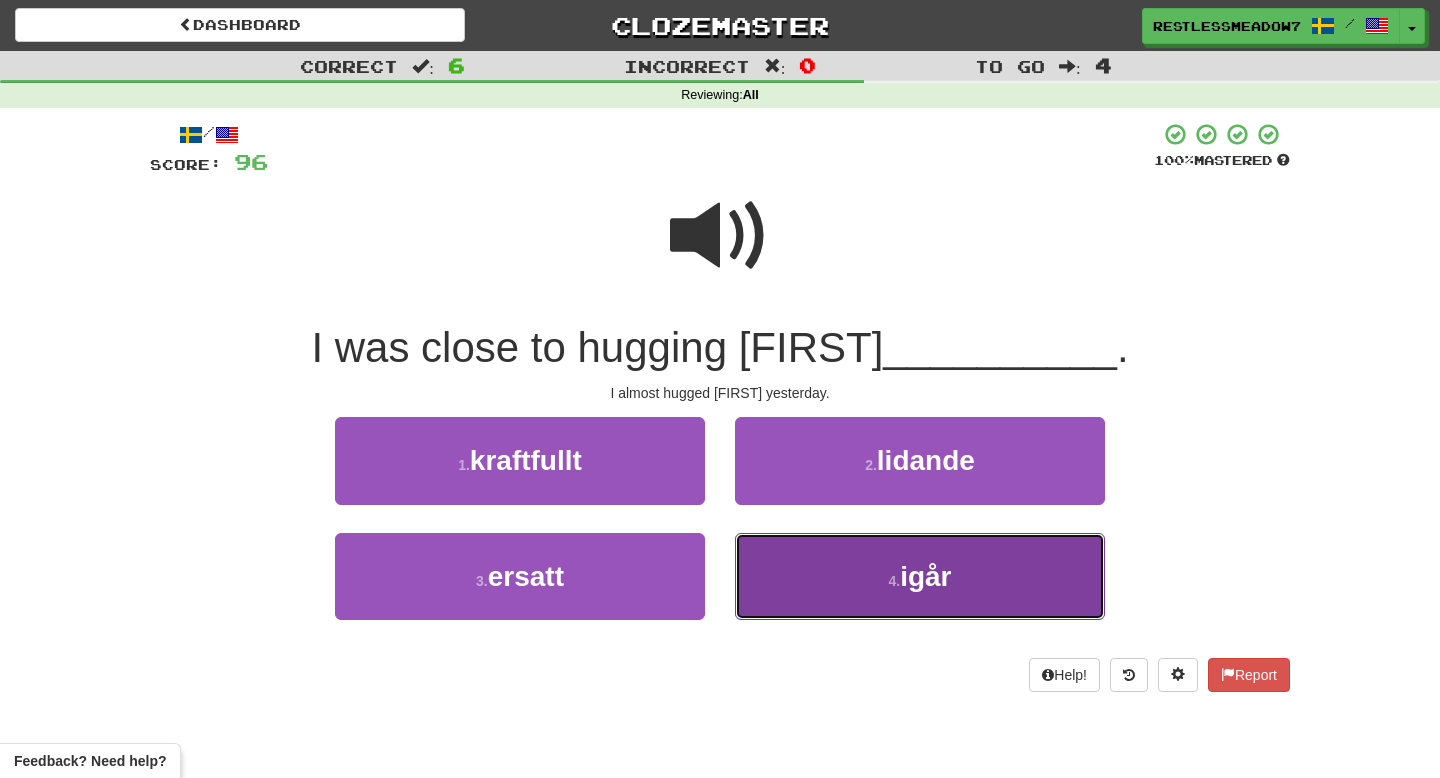 click on "4 .  igår" at bounding box center (920, 576) 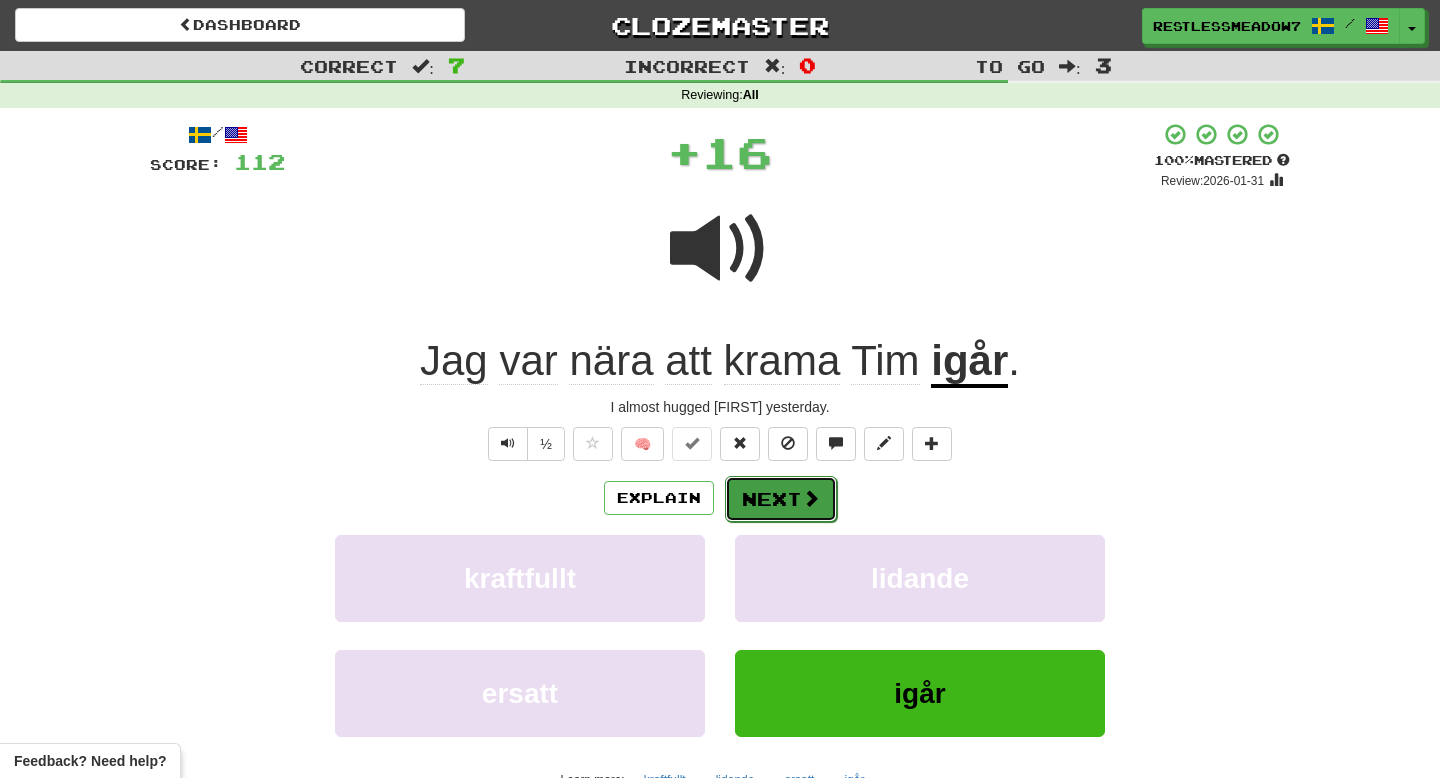 click at bounding box center (811, 498) 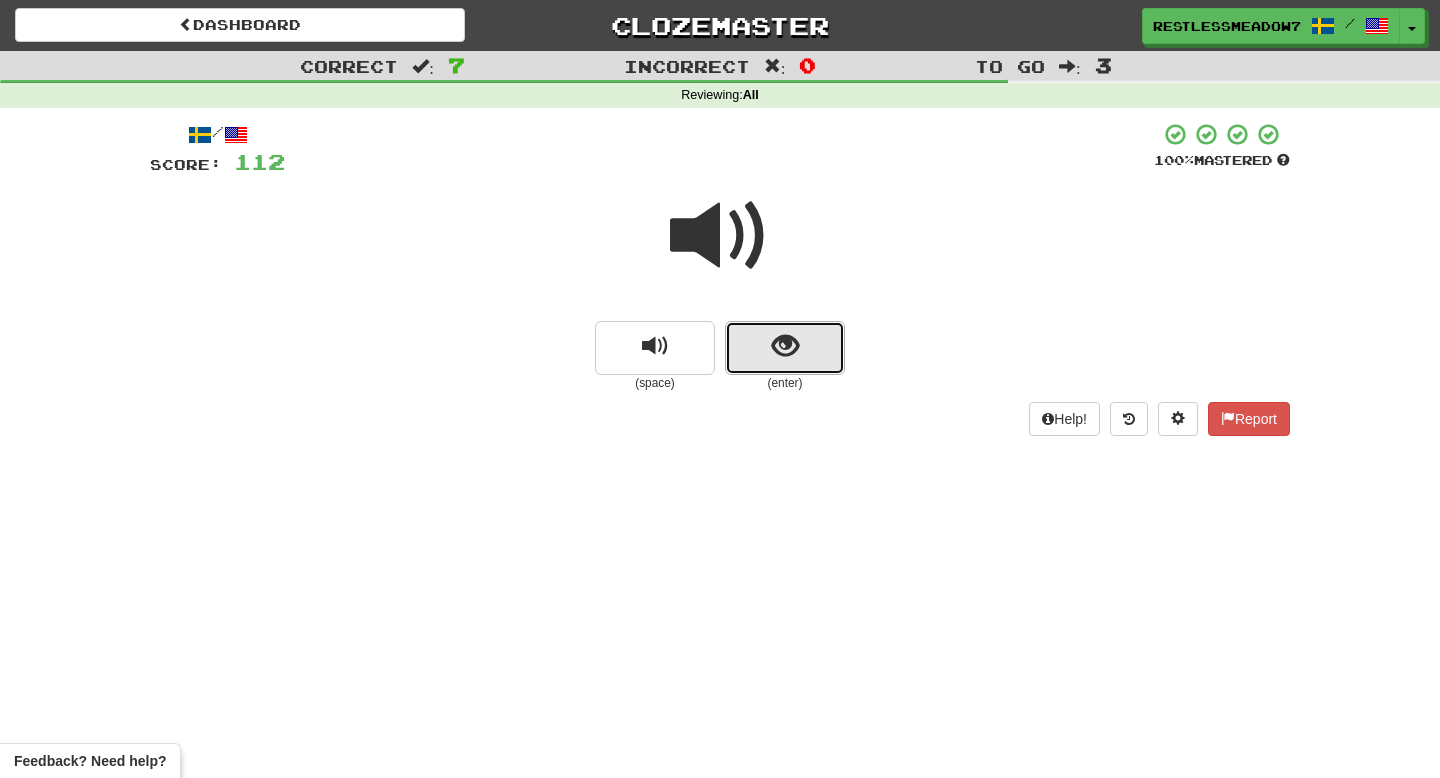 click at bounding box center [785, 348] 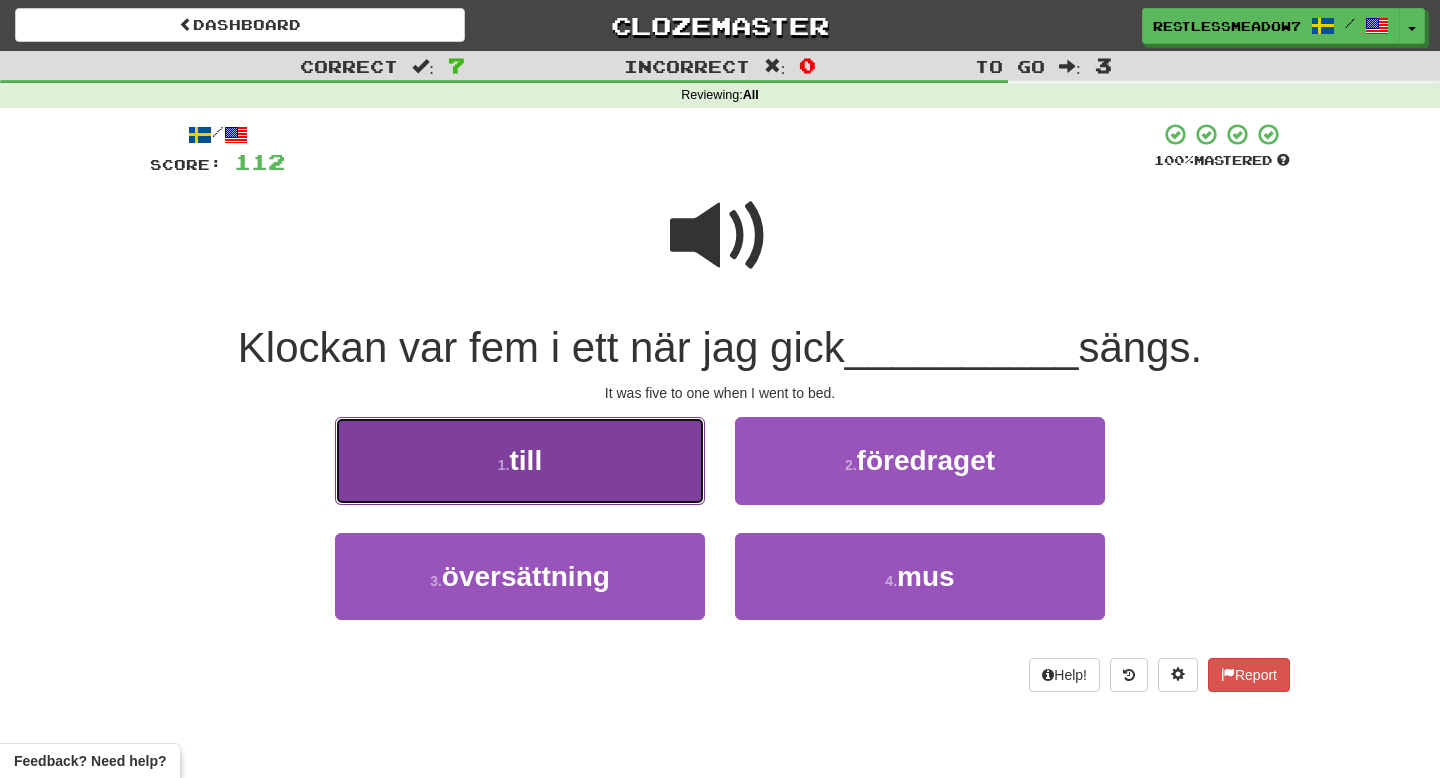 click on "1 .  till" at bounding box center (520, 460) 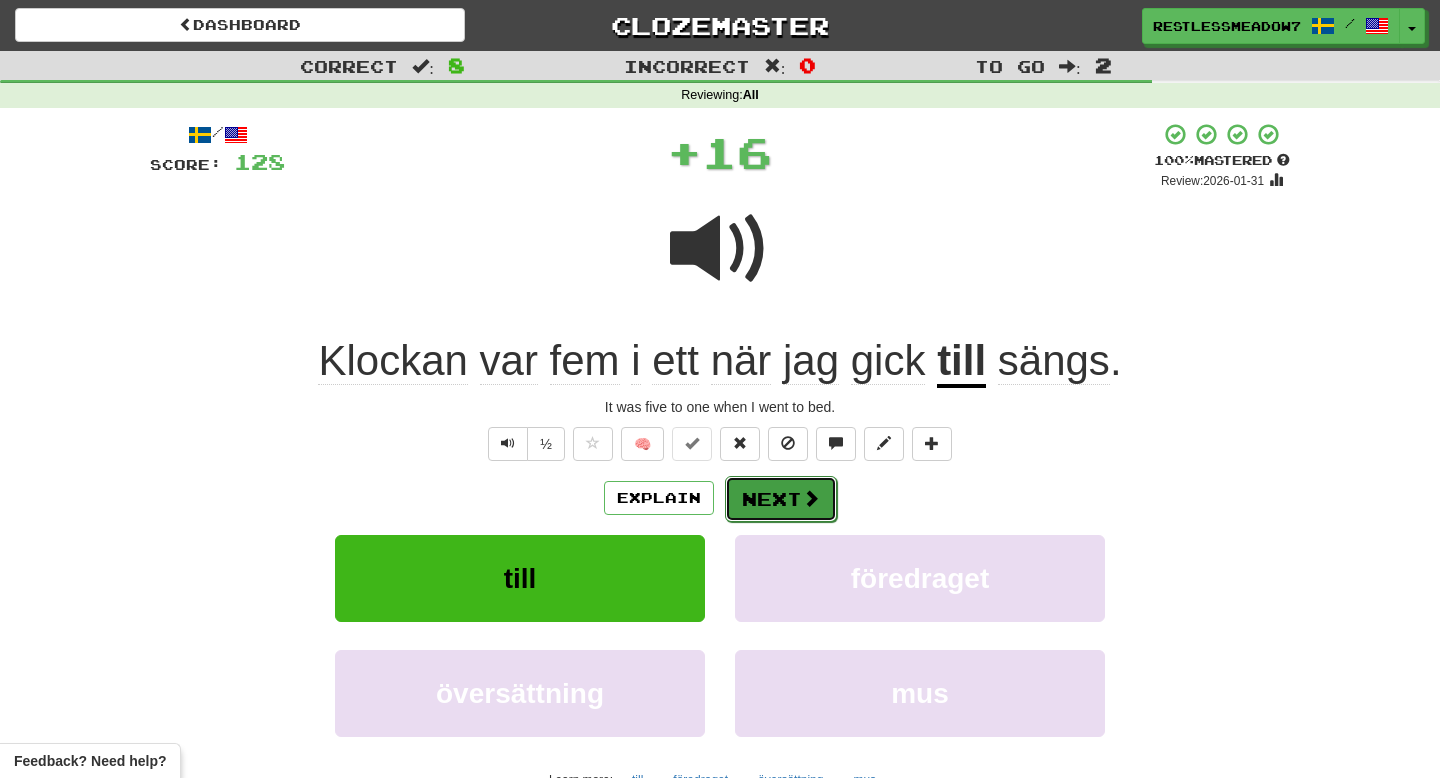 click on "Next" at bounding box center (781, 499) 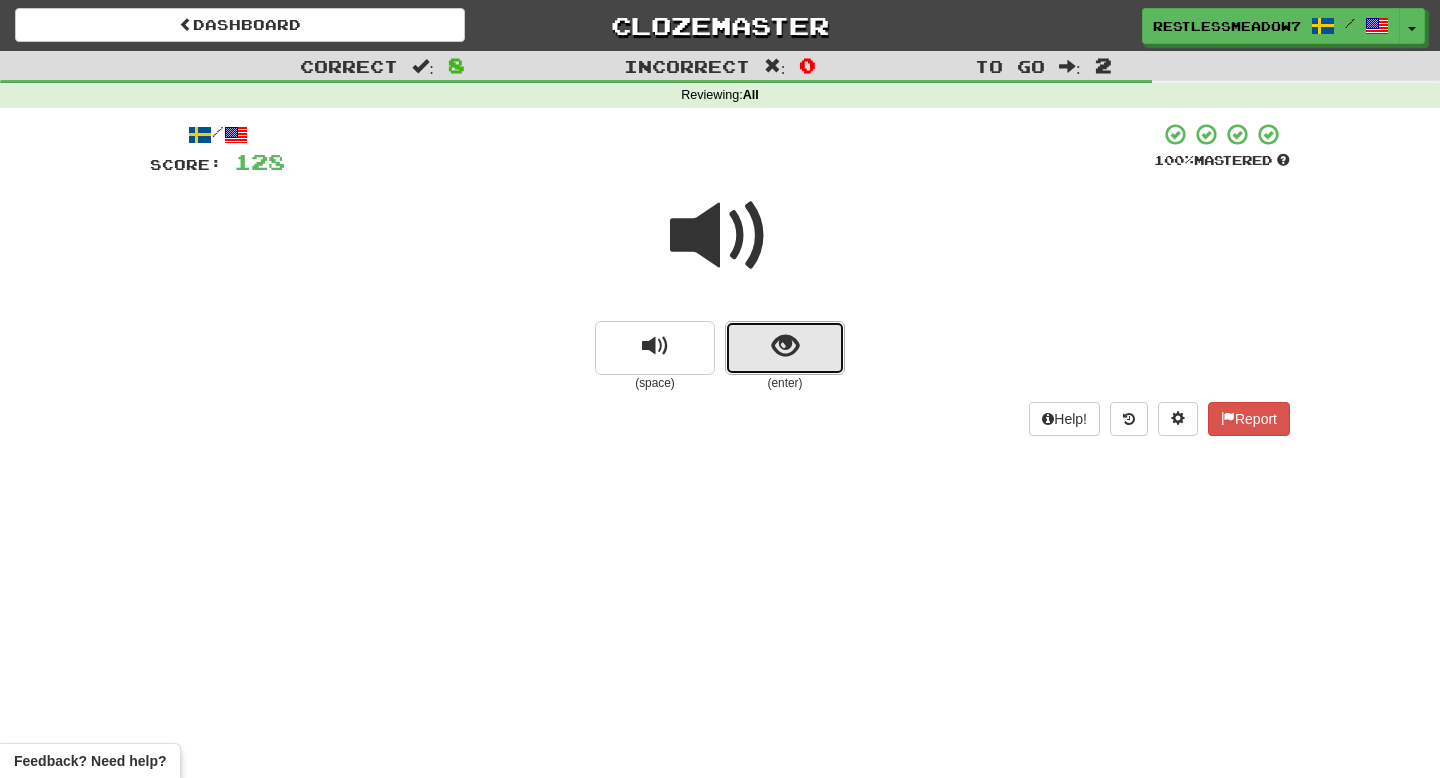 click at bounding box center [785, 348] 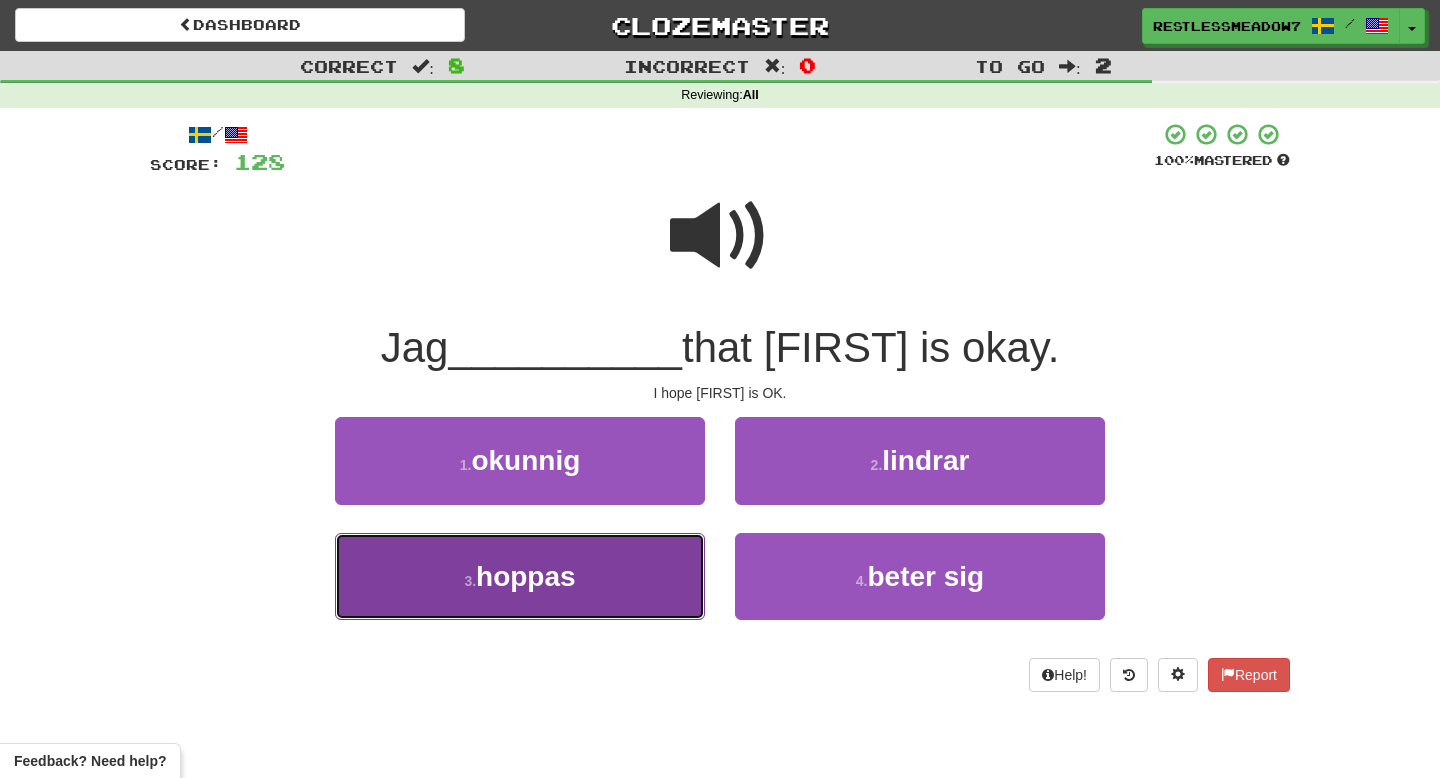 click on "3 .  hoppas" at bounding box center [520, 576] 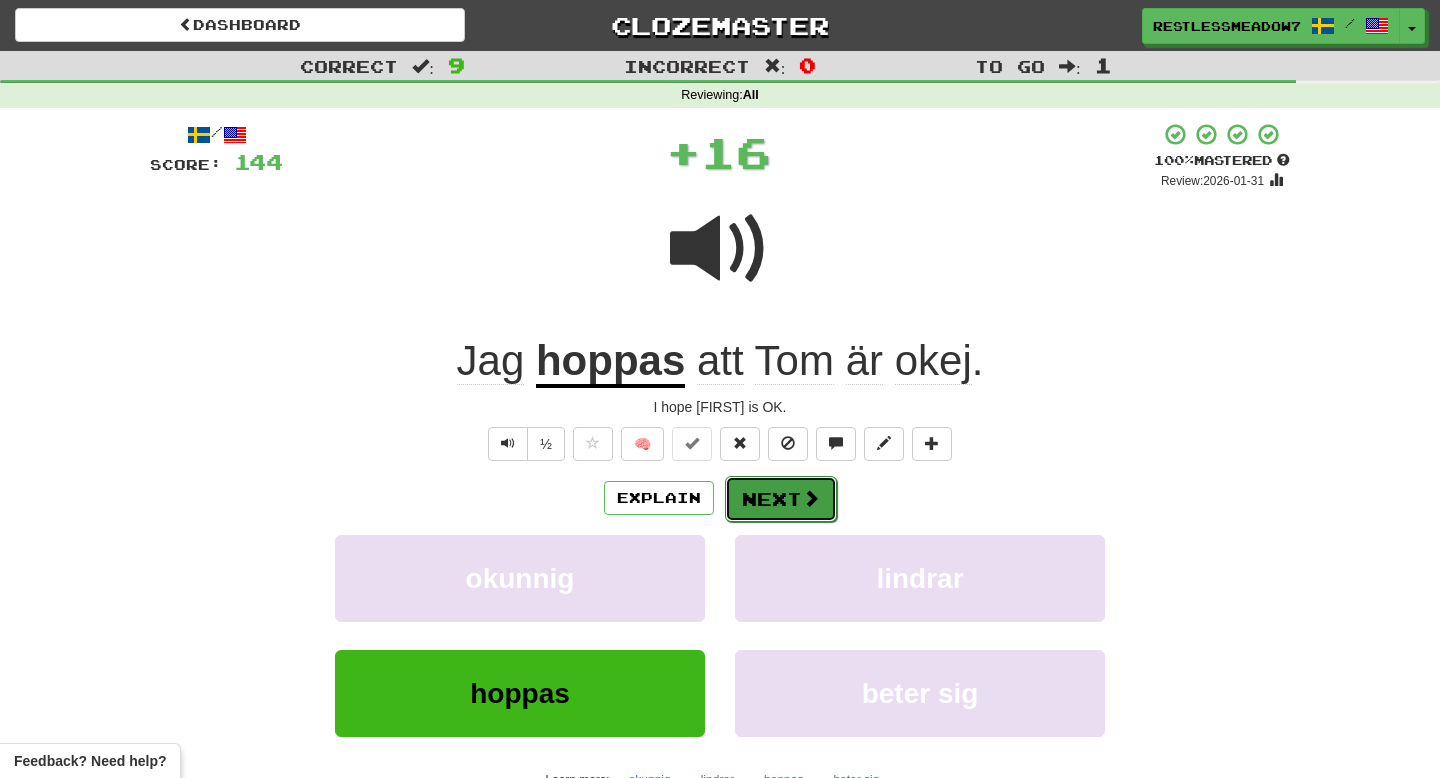 click on "Next" at bounding box center [781, 499] 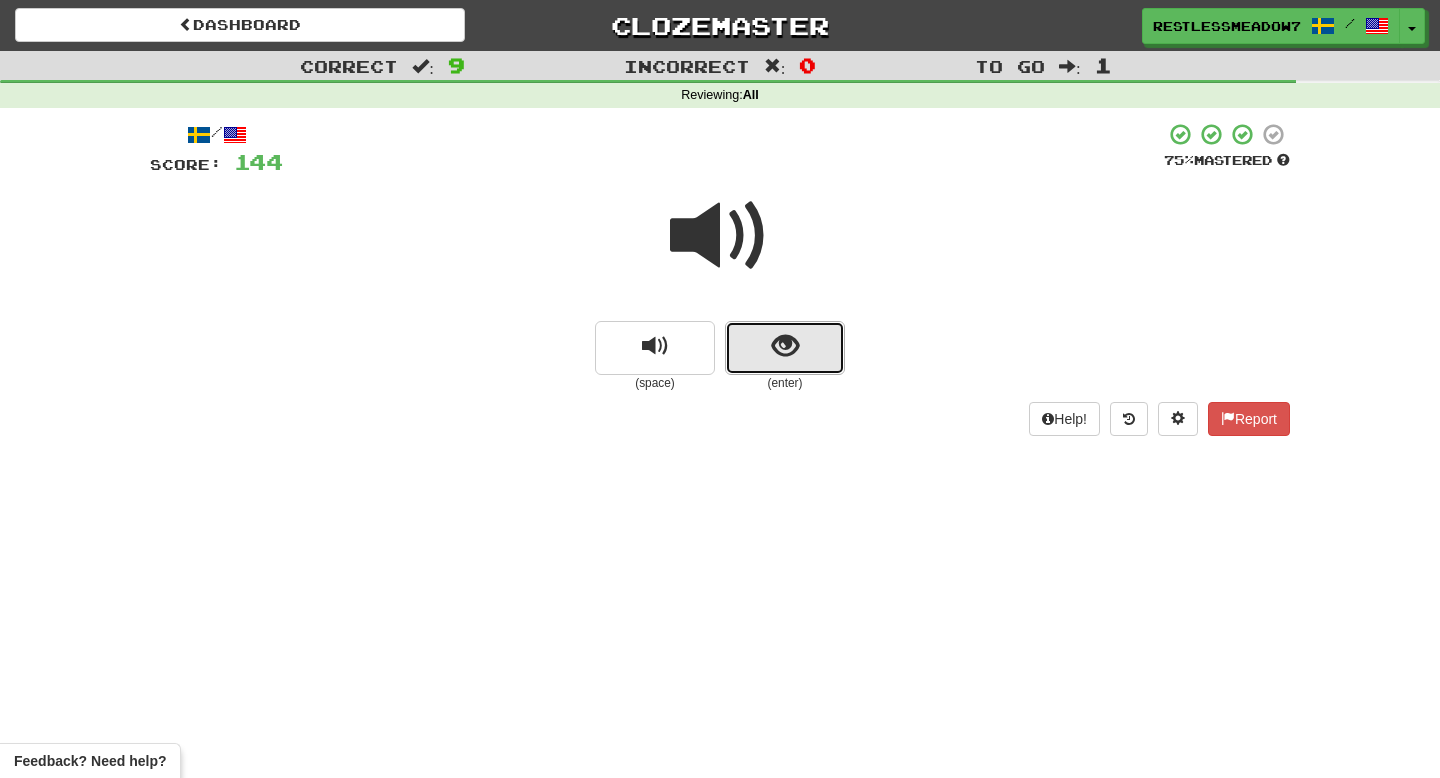 click at bounding box center (785, 346) 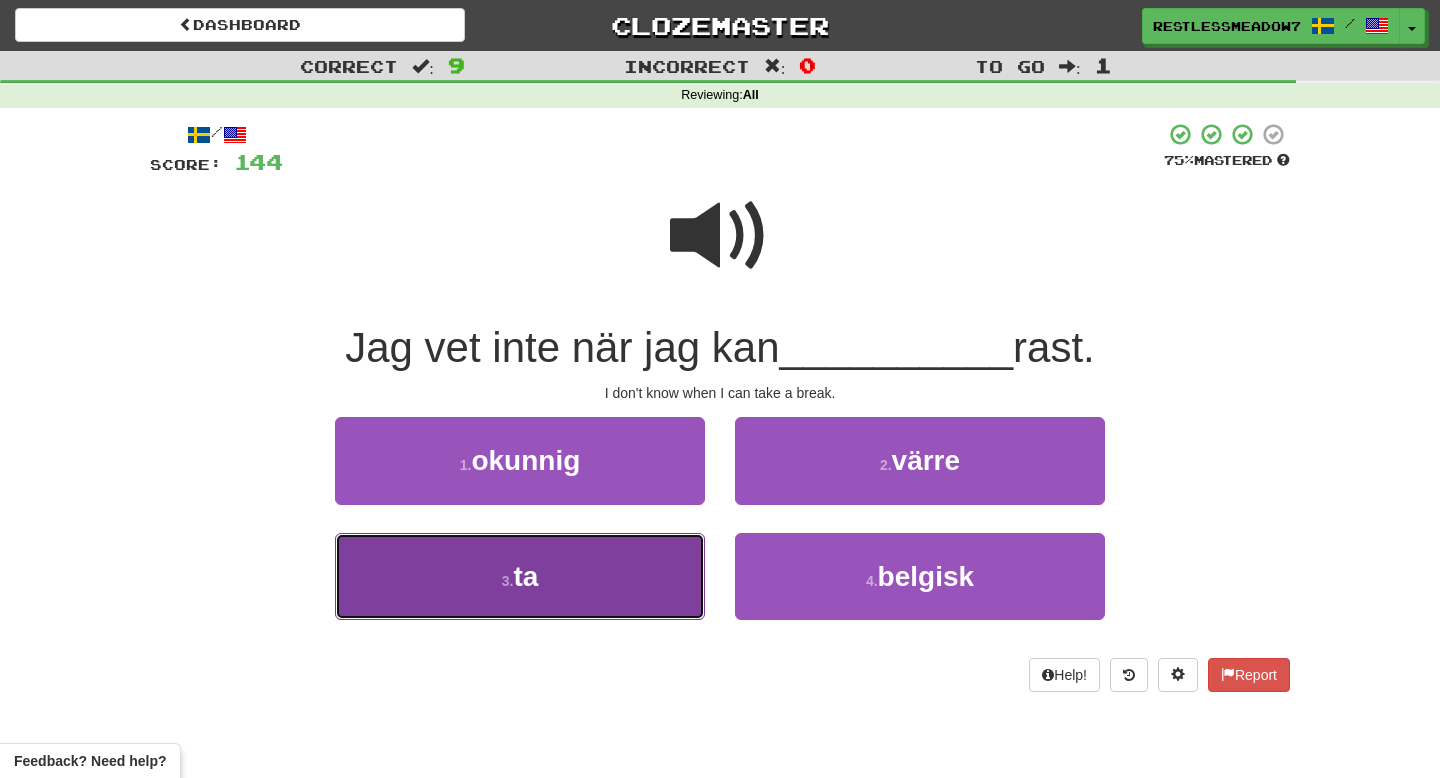 click on "3 .  ta" at bounding box center [520, 576] 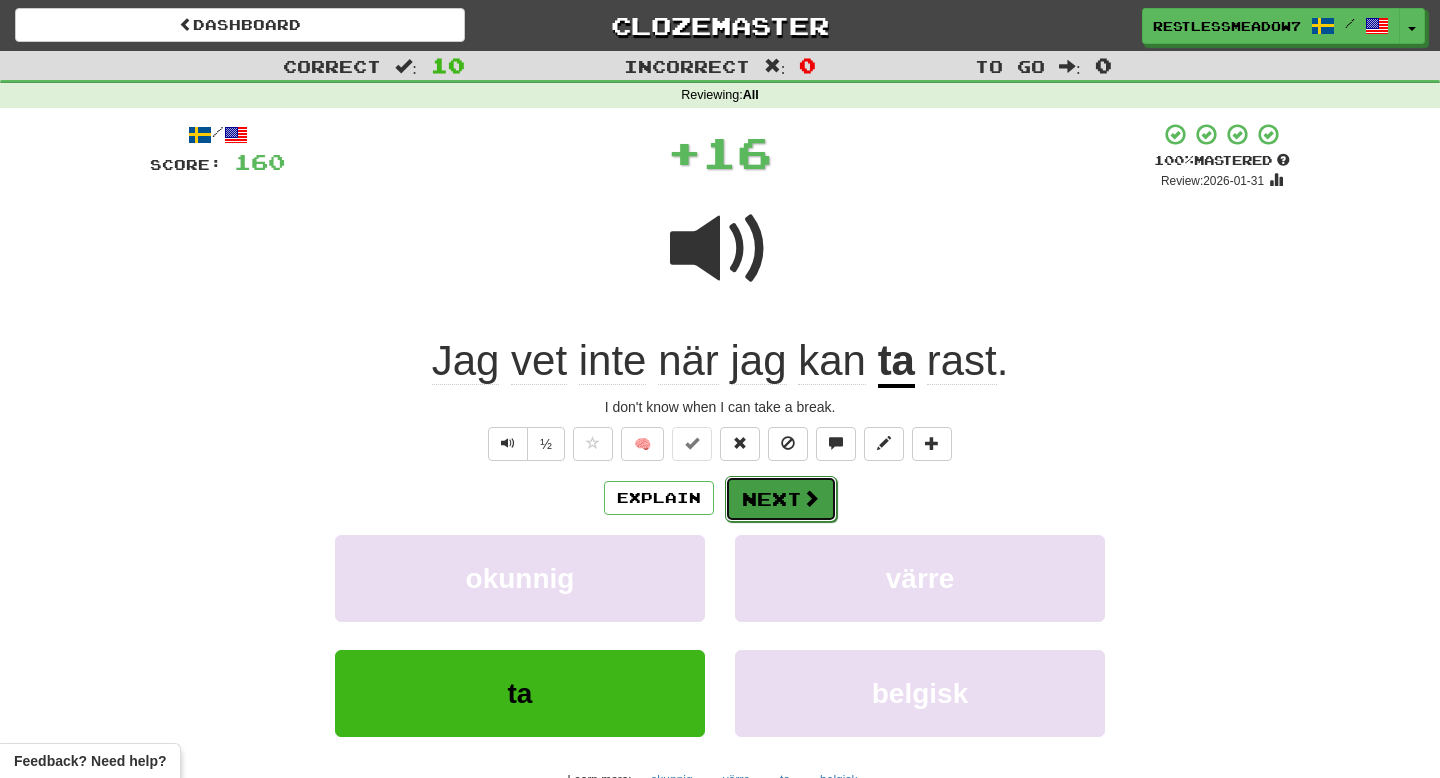 click on "Next" at bounding box center [781, 499] 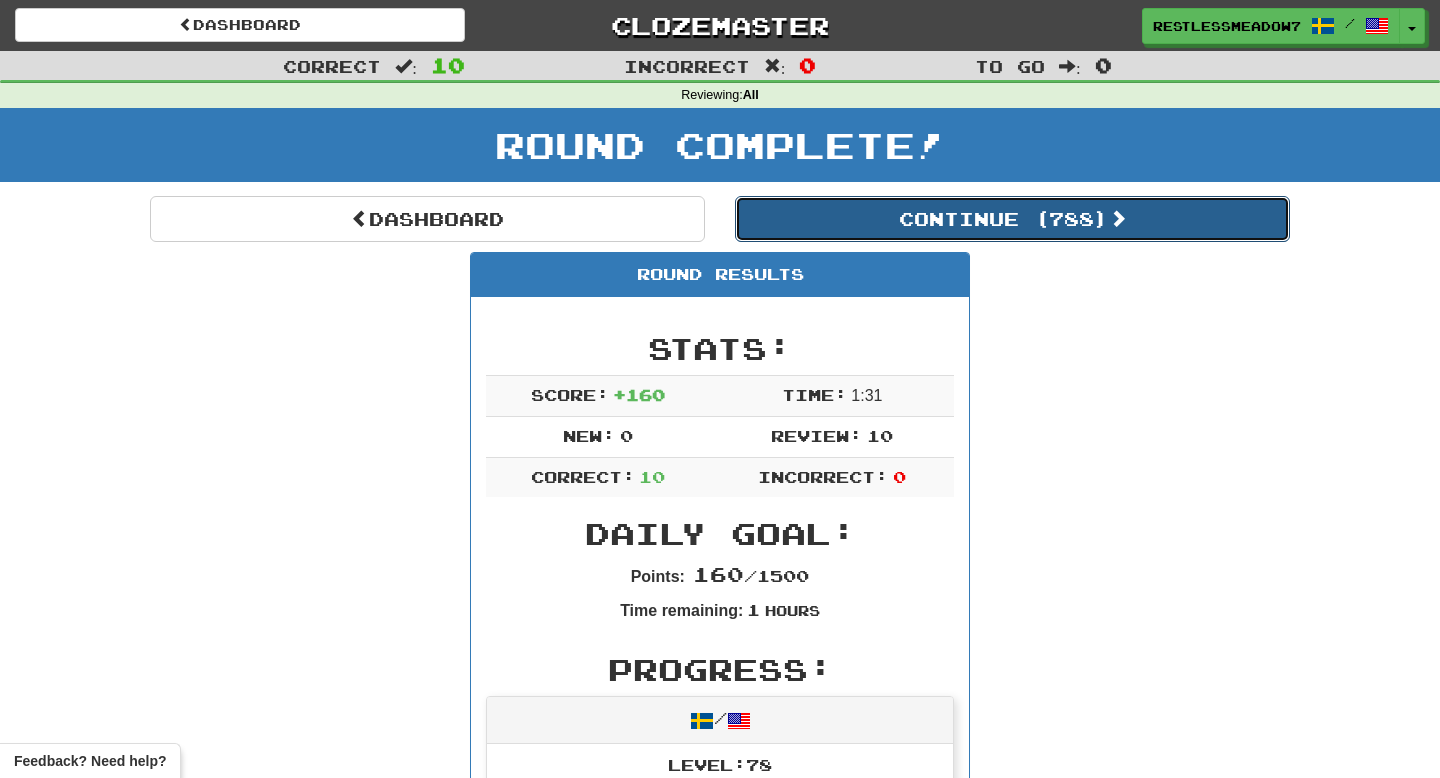 click on "Continue ( 788 )" at bounding box center [1012, 219] 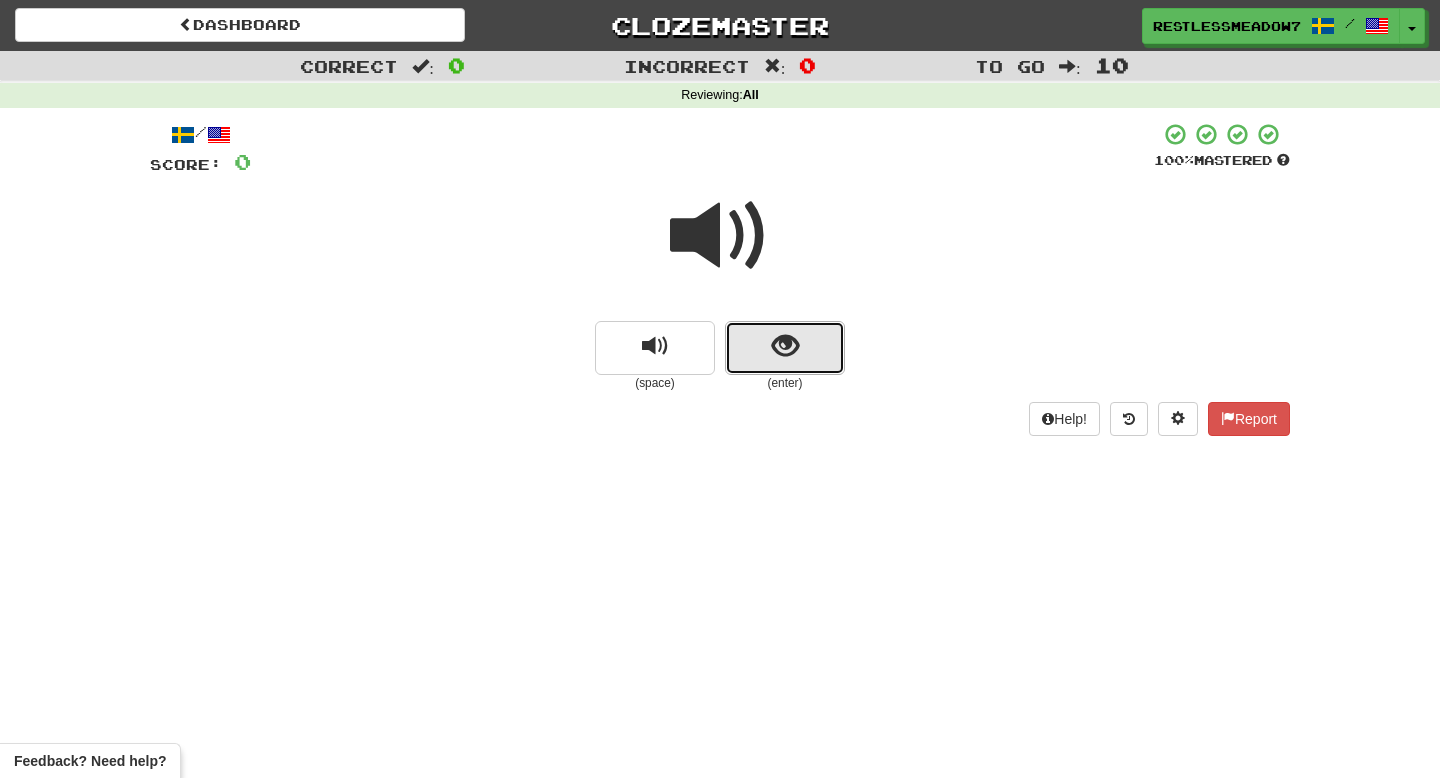 click at bounding box center [785, 348] 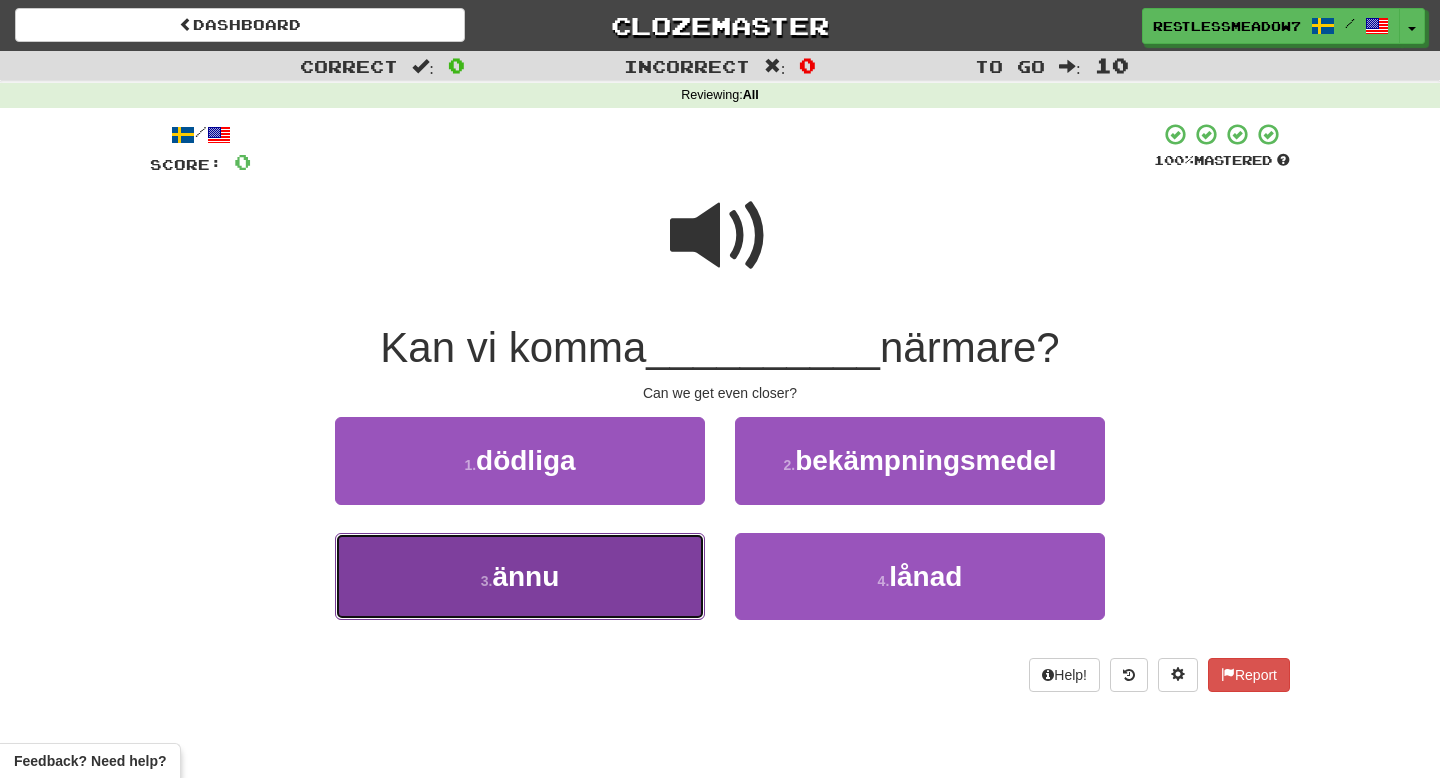 click on "3 .  ännu" at bounding box center (520, 576) 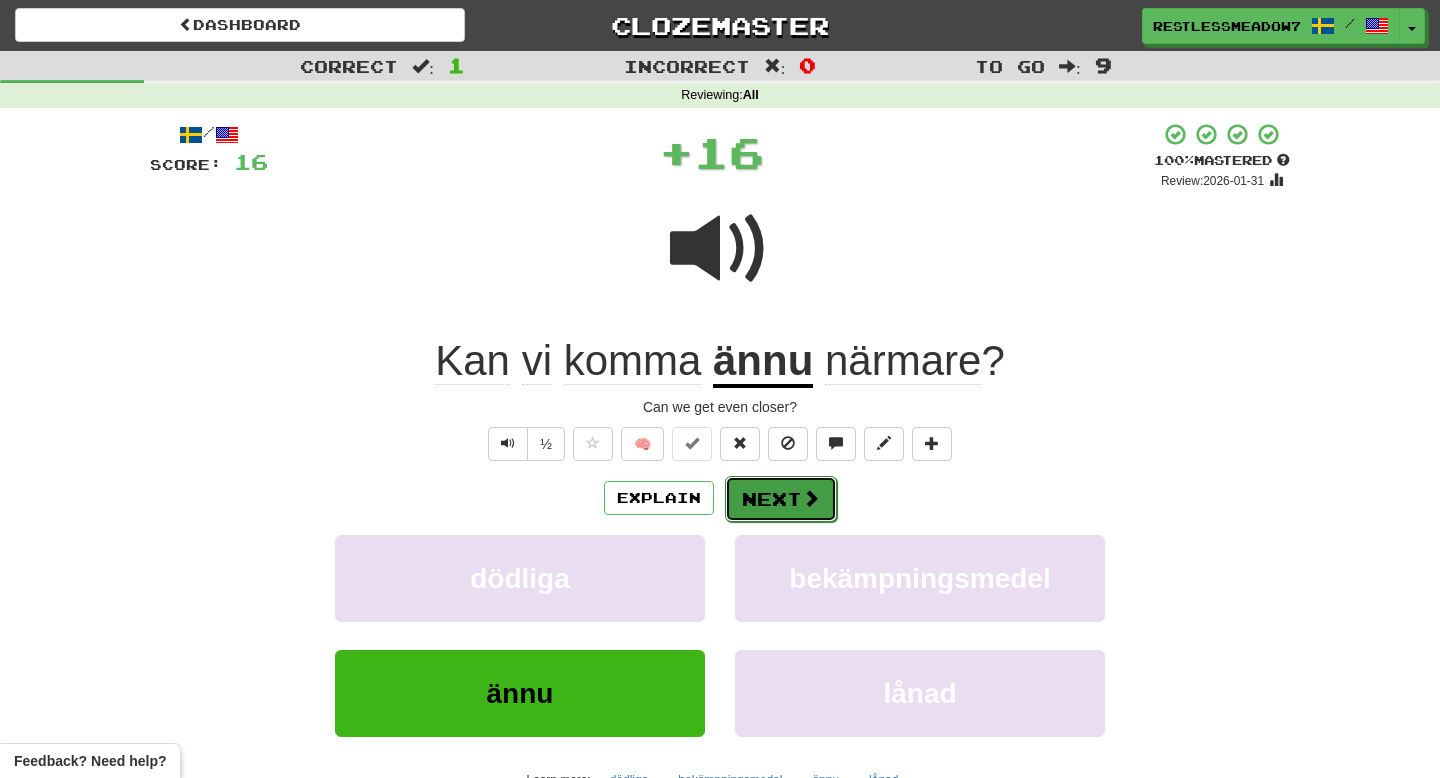 click on "Next" at bounding box center [781, 499] 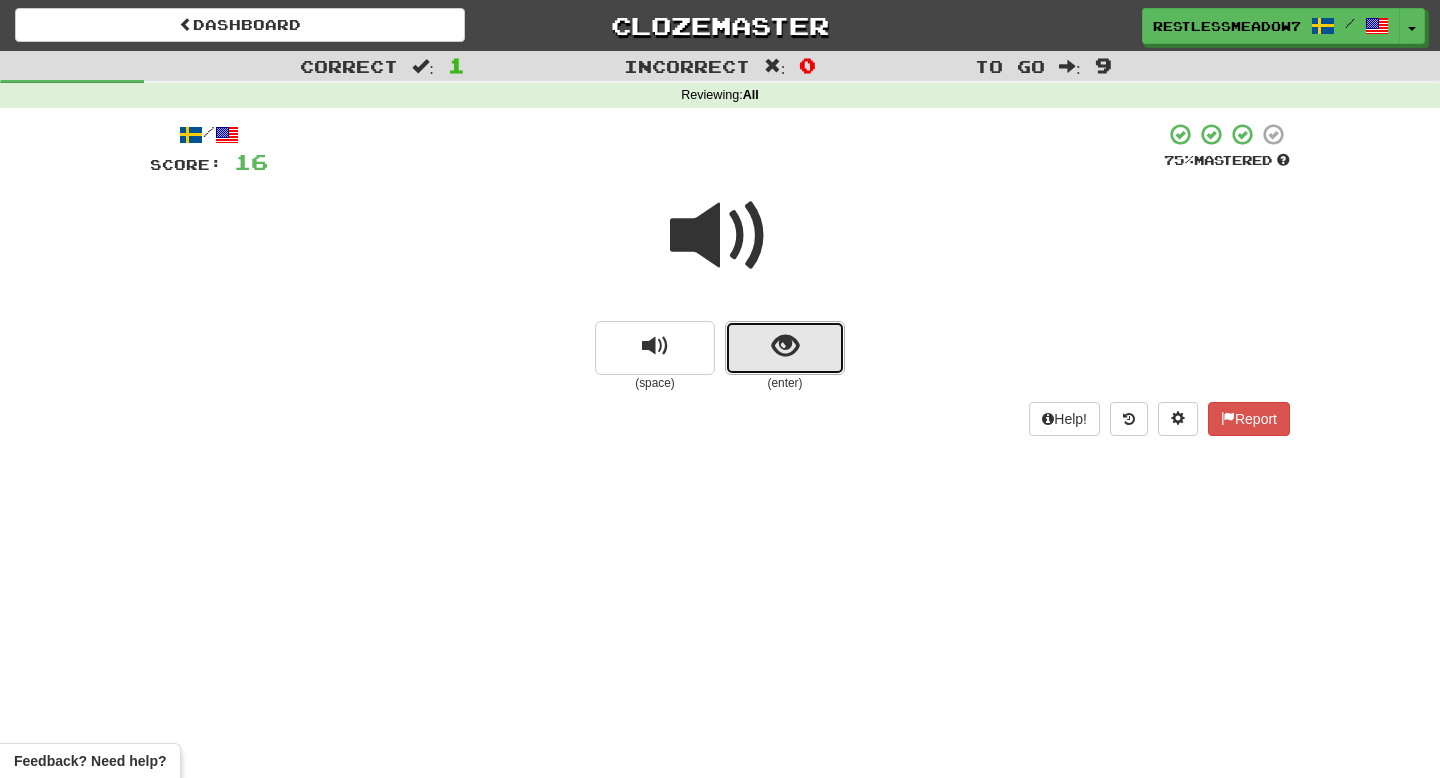 click at bounding box center [785, 348] 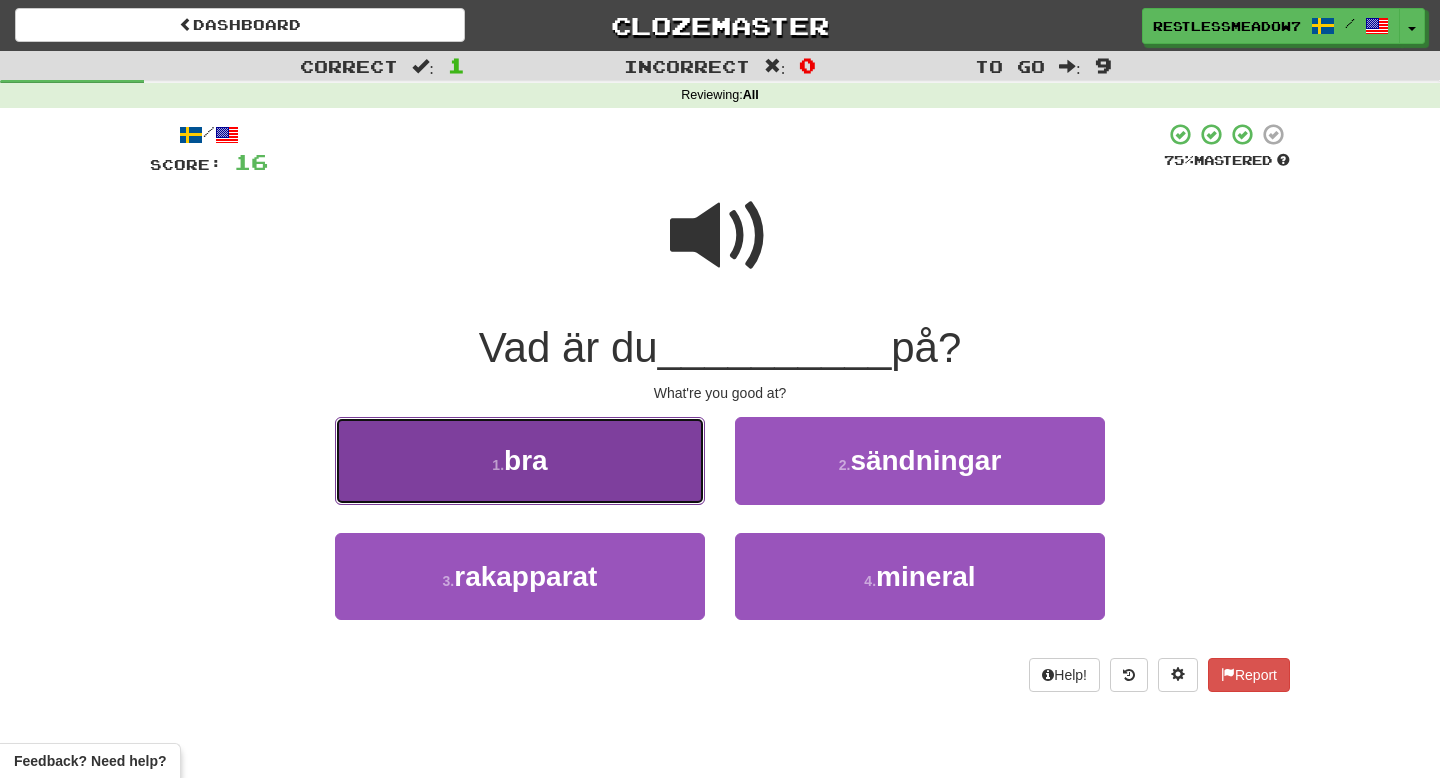 click on "1 .  bra" at bounding box center (520, 460) 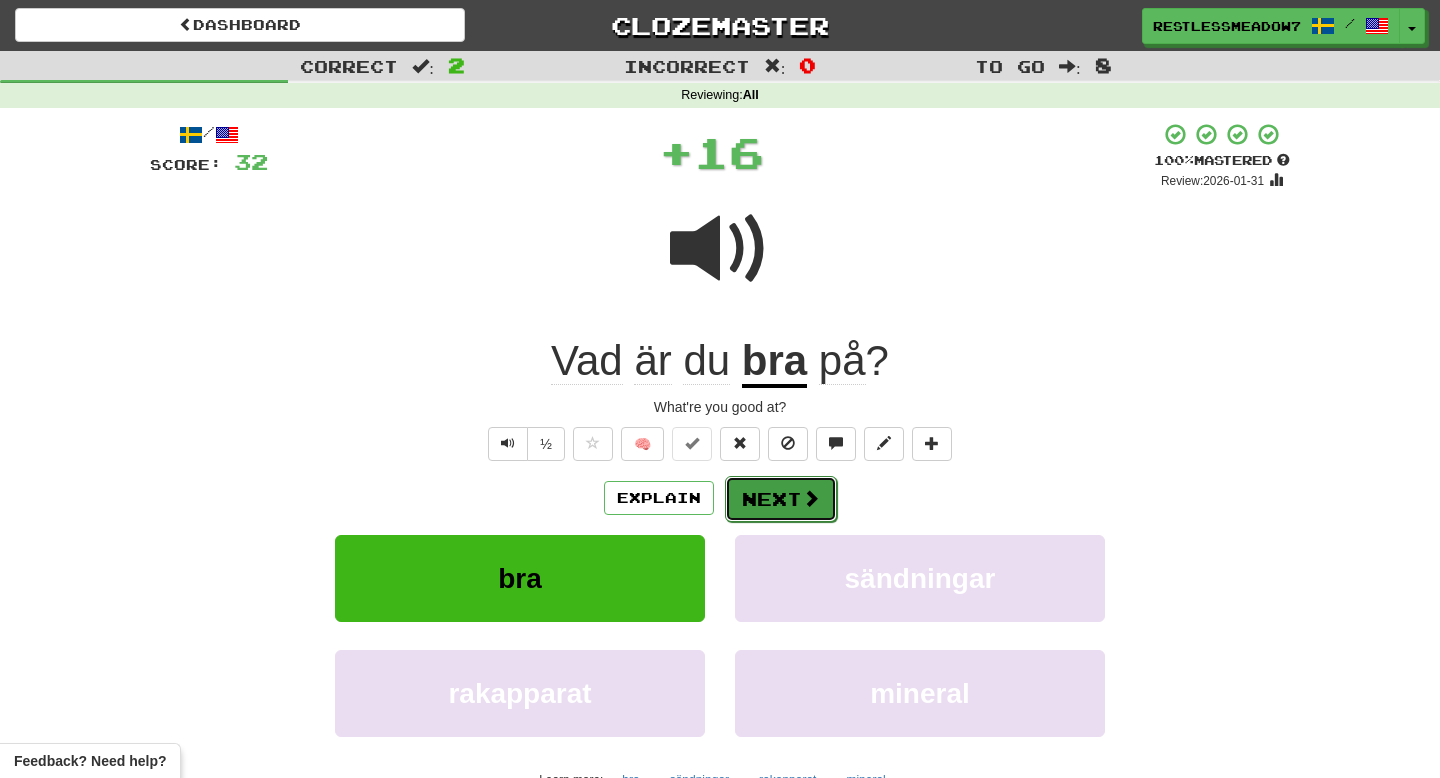 click on "Next" at bounding box center [781, 499] 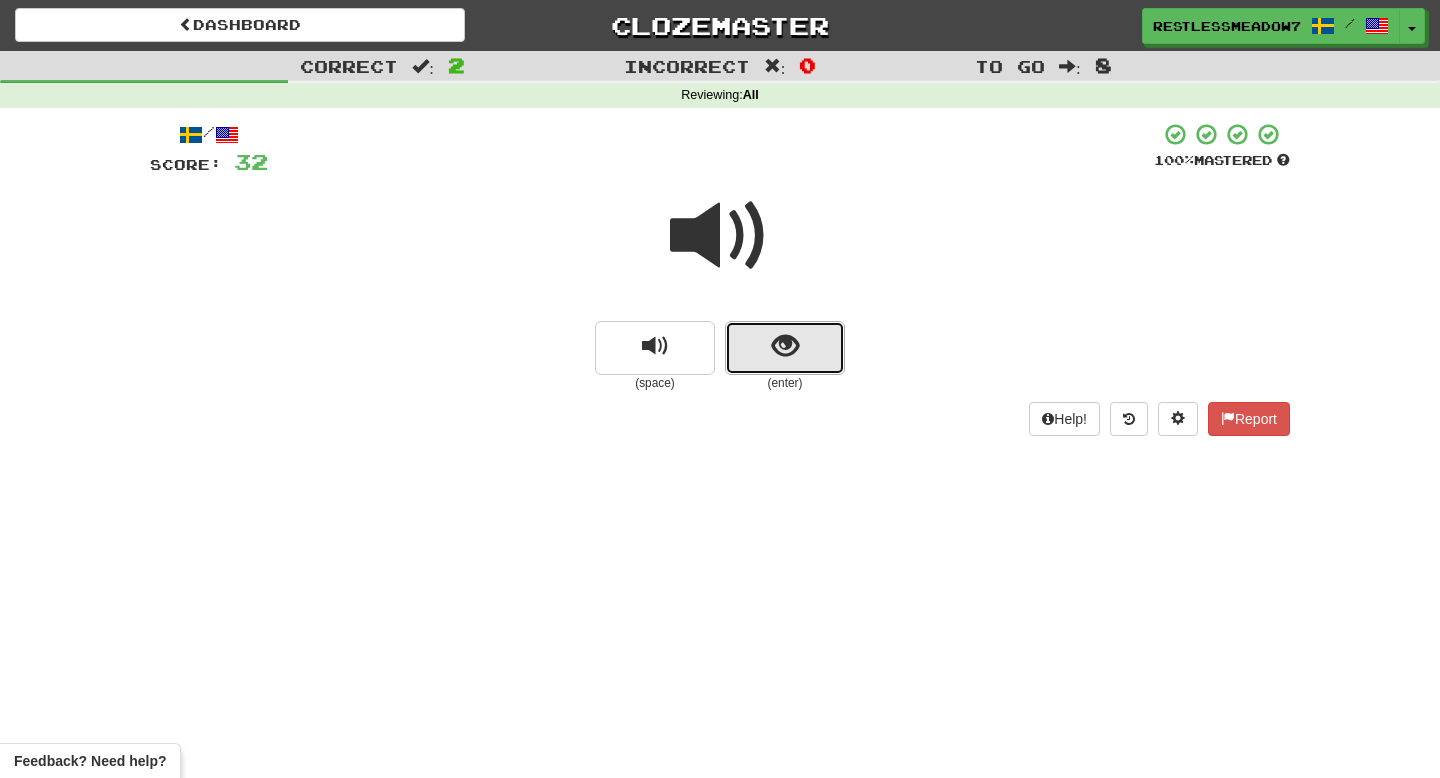 click at bounding box center (785, 348) 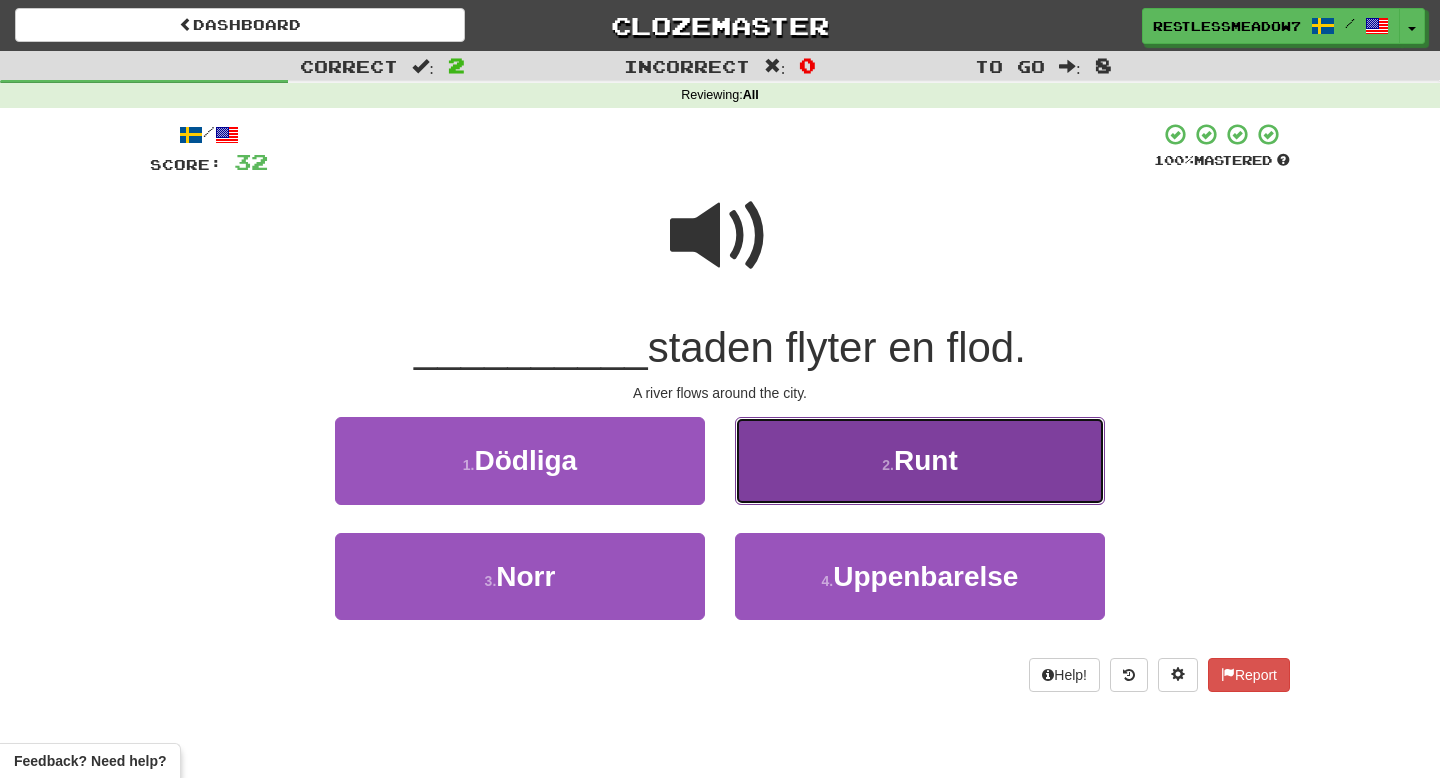 click on "2 .  Runt" at bounding box center (920, 460) 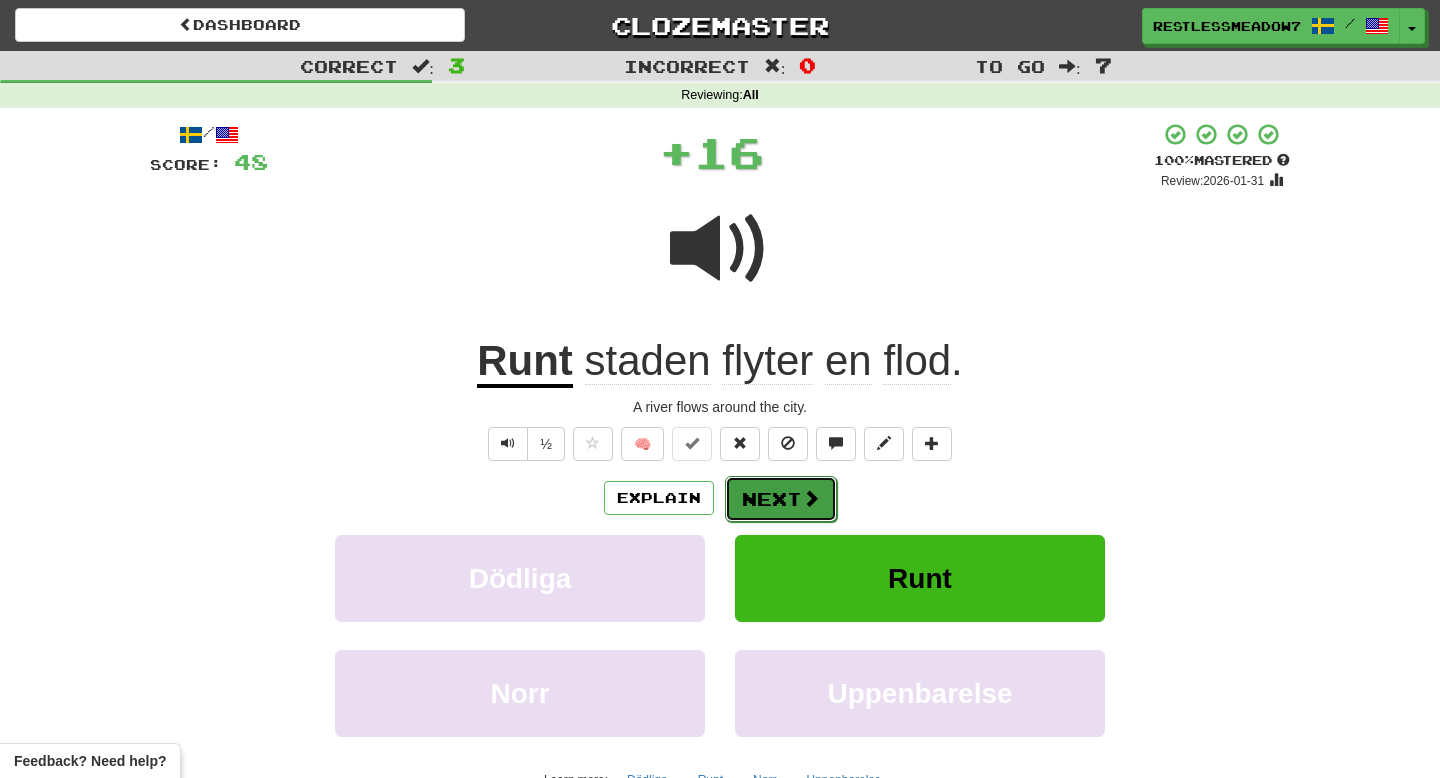 click on "Next" at bounding box center (781, 499) 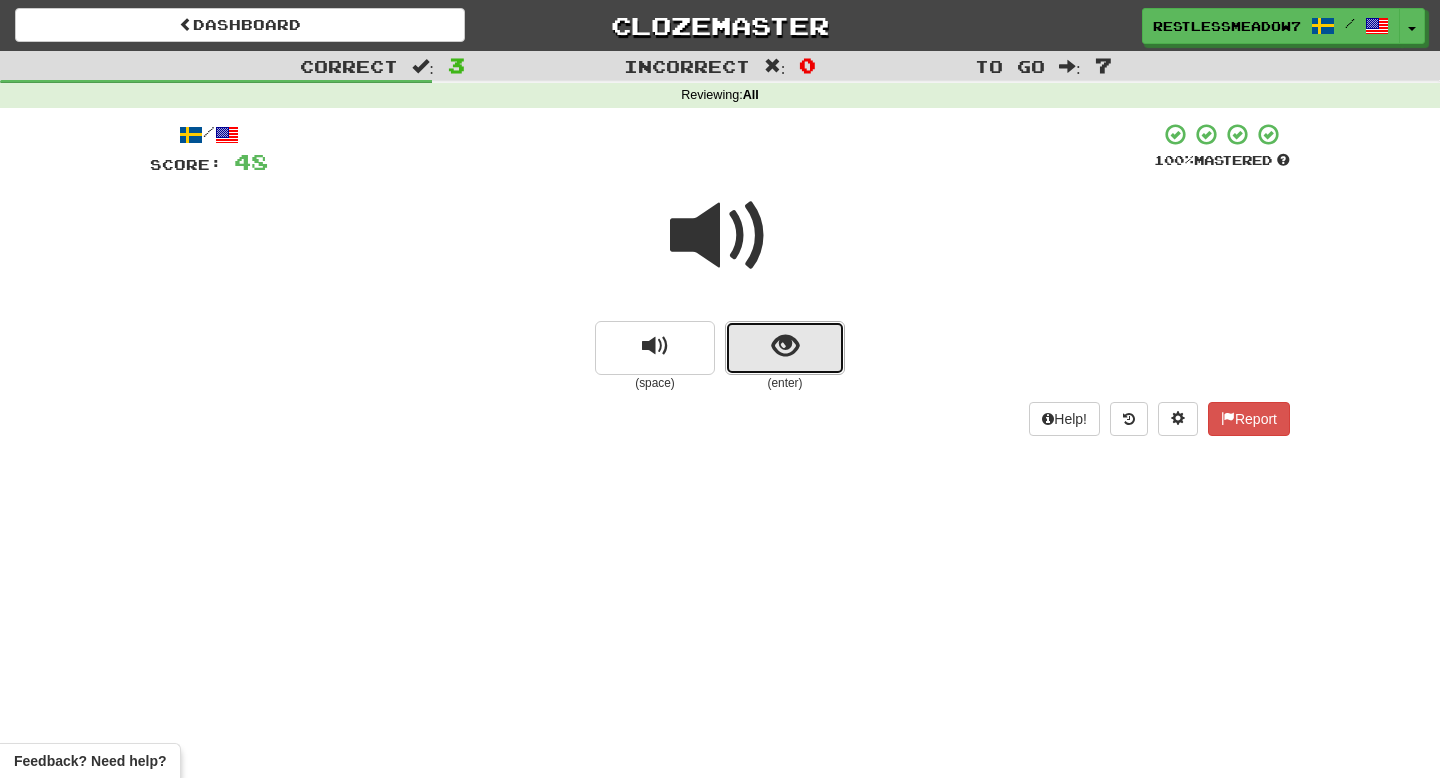 click at bounding box center [785, 348] 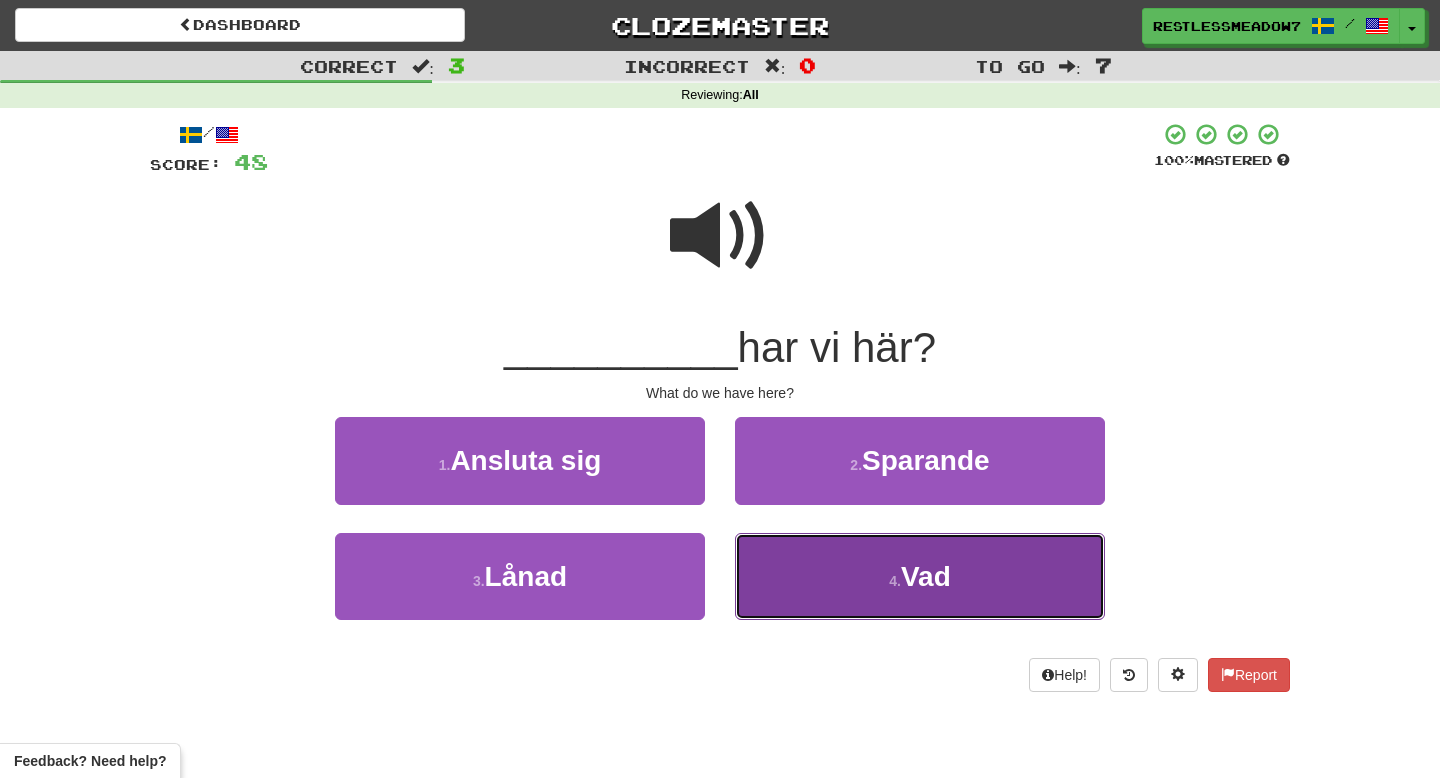 click on "4 .  Vad" at bounding box center [920, 576] 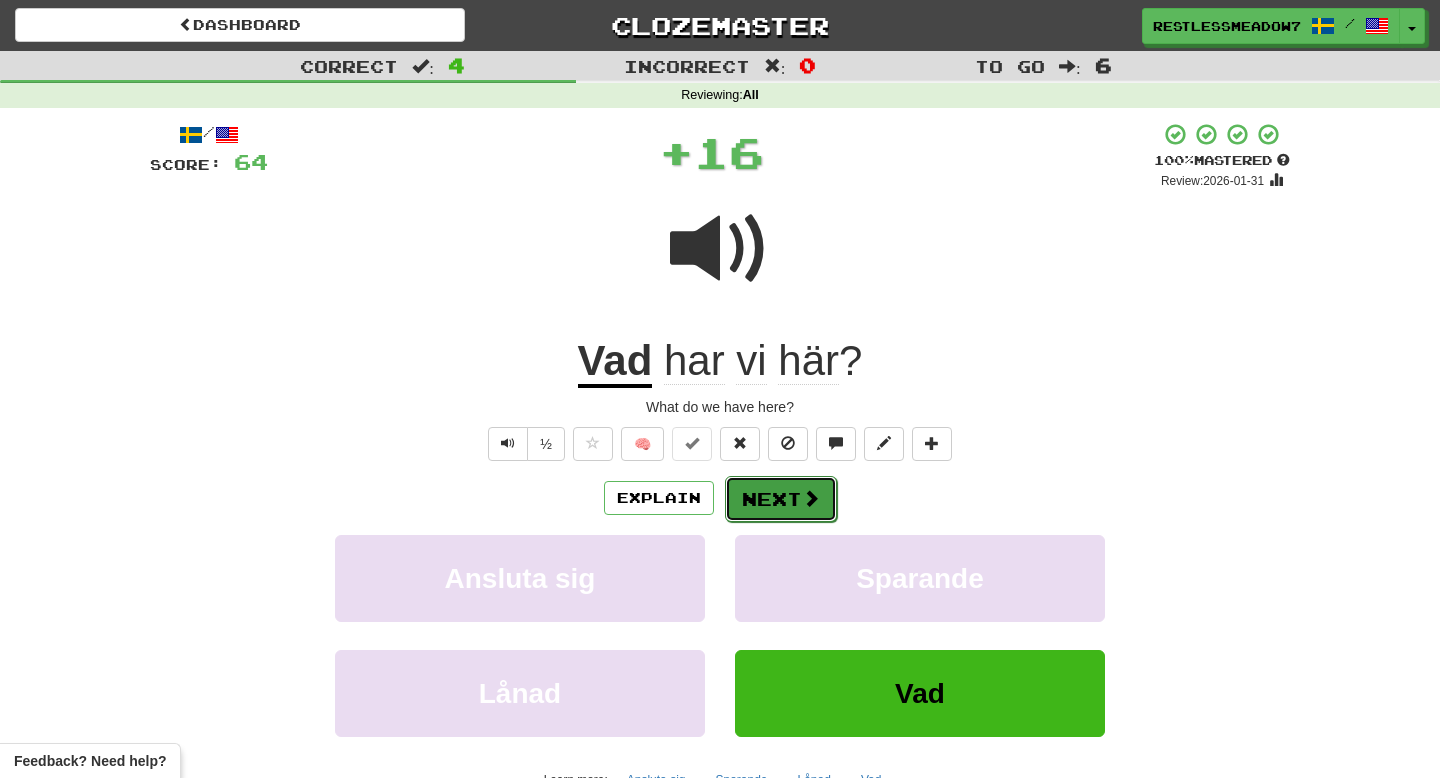 click at bounding box center [811, 498] 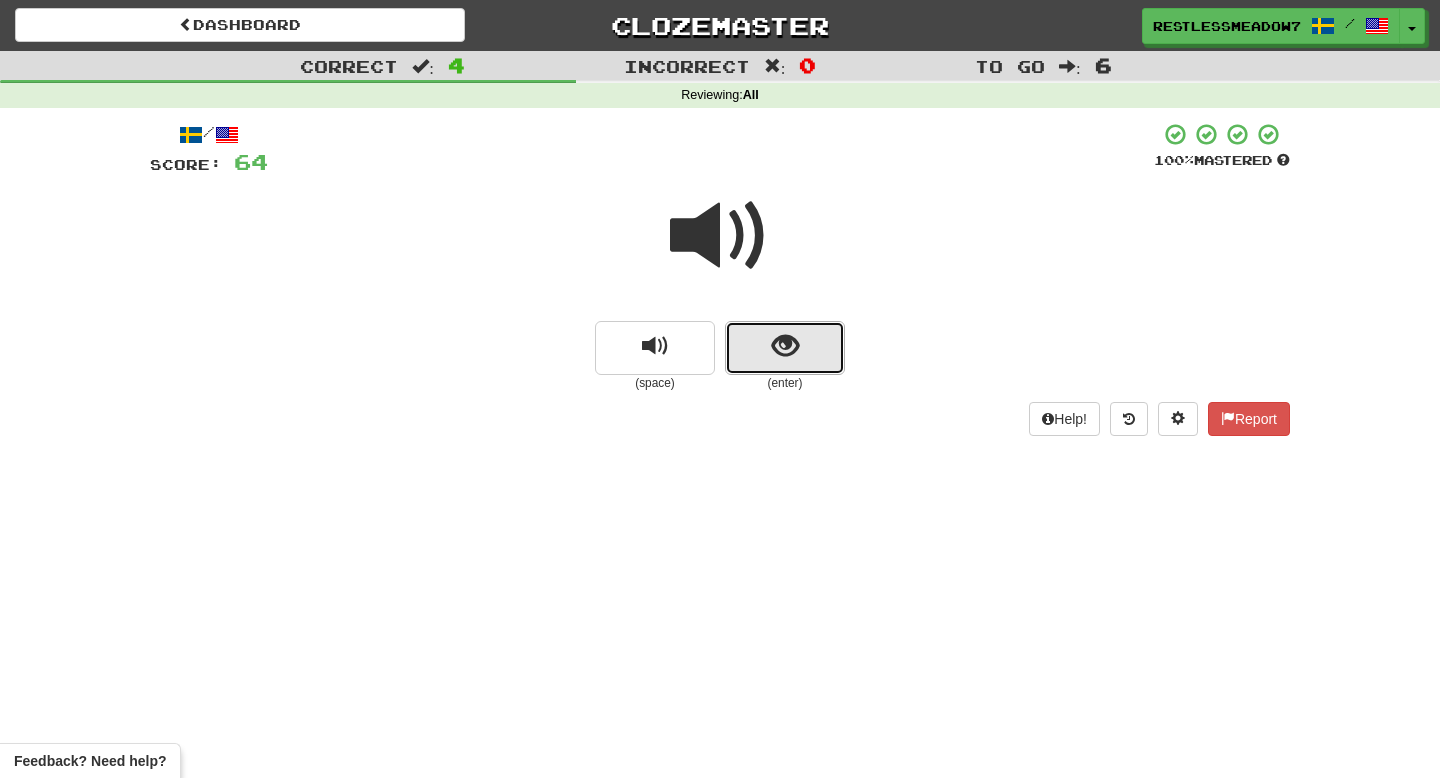 click at bounding box center [785, 346] 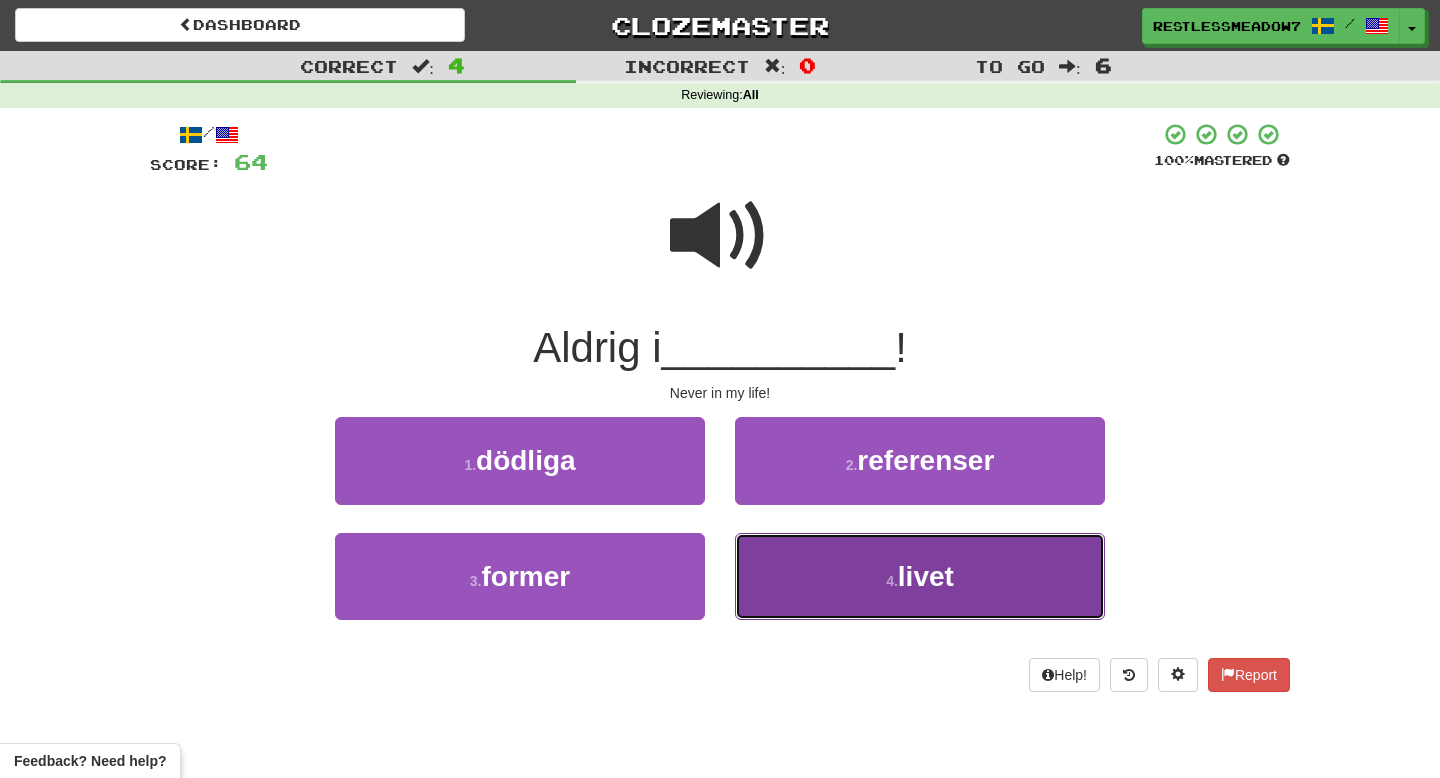 click on "4 .  livet" at bounding box center [920, 576] 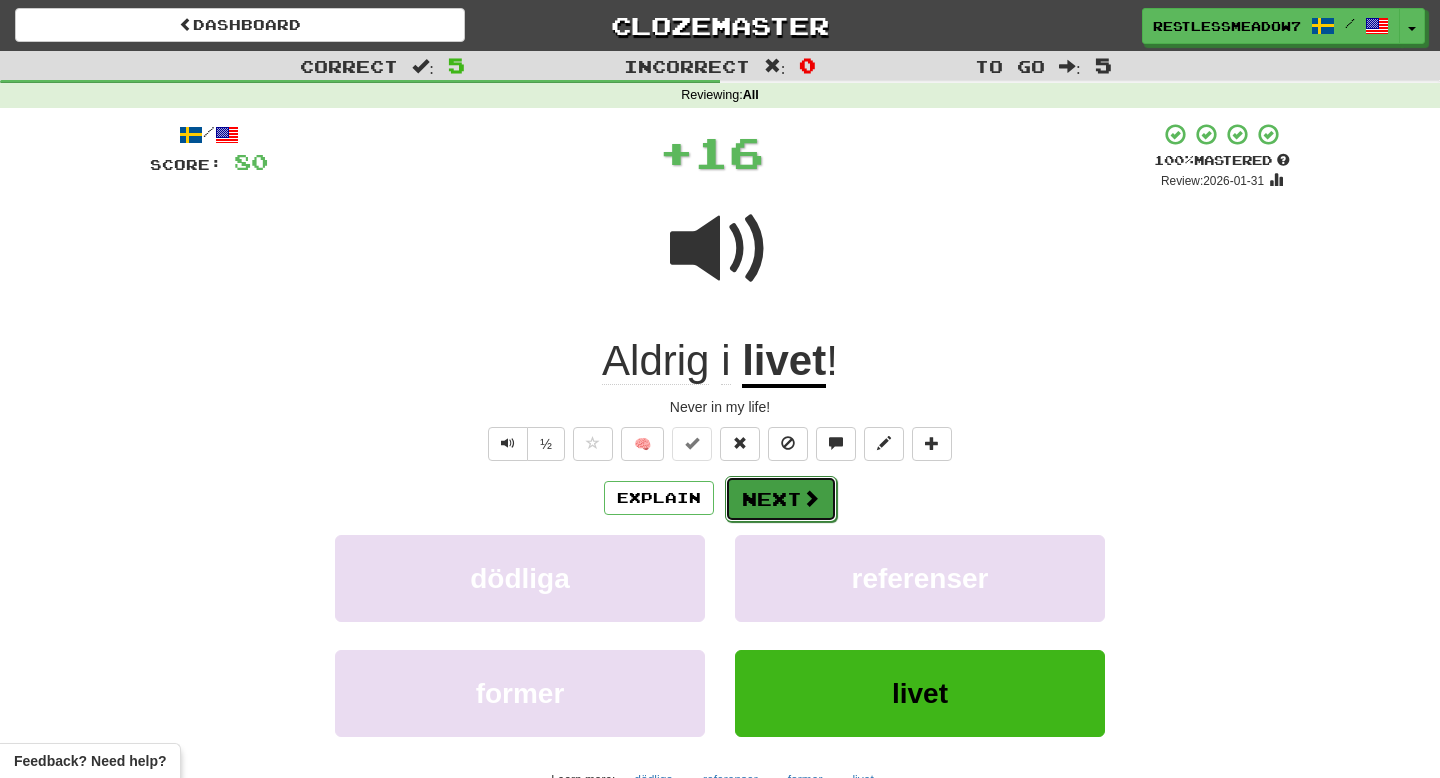 click at bounding box center [811, 498] 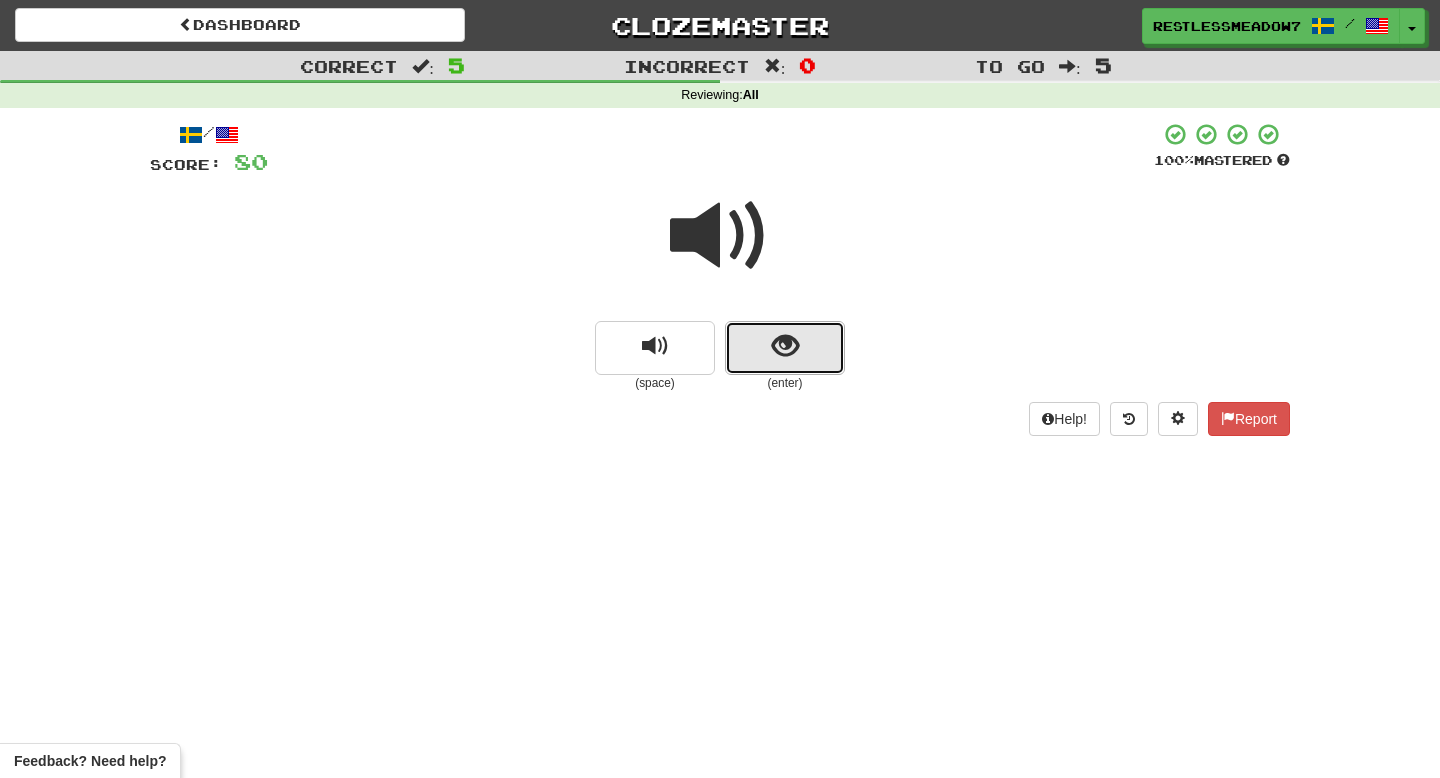 click at bounding box center [785, 348] 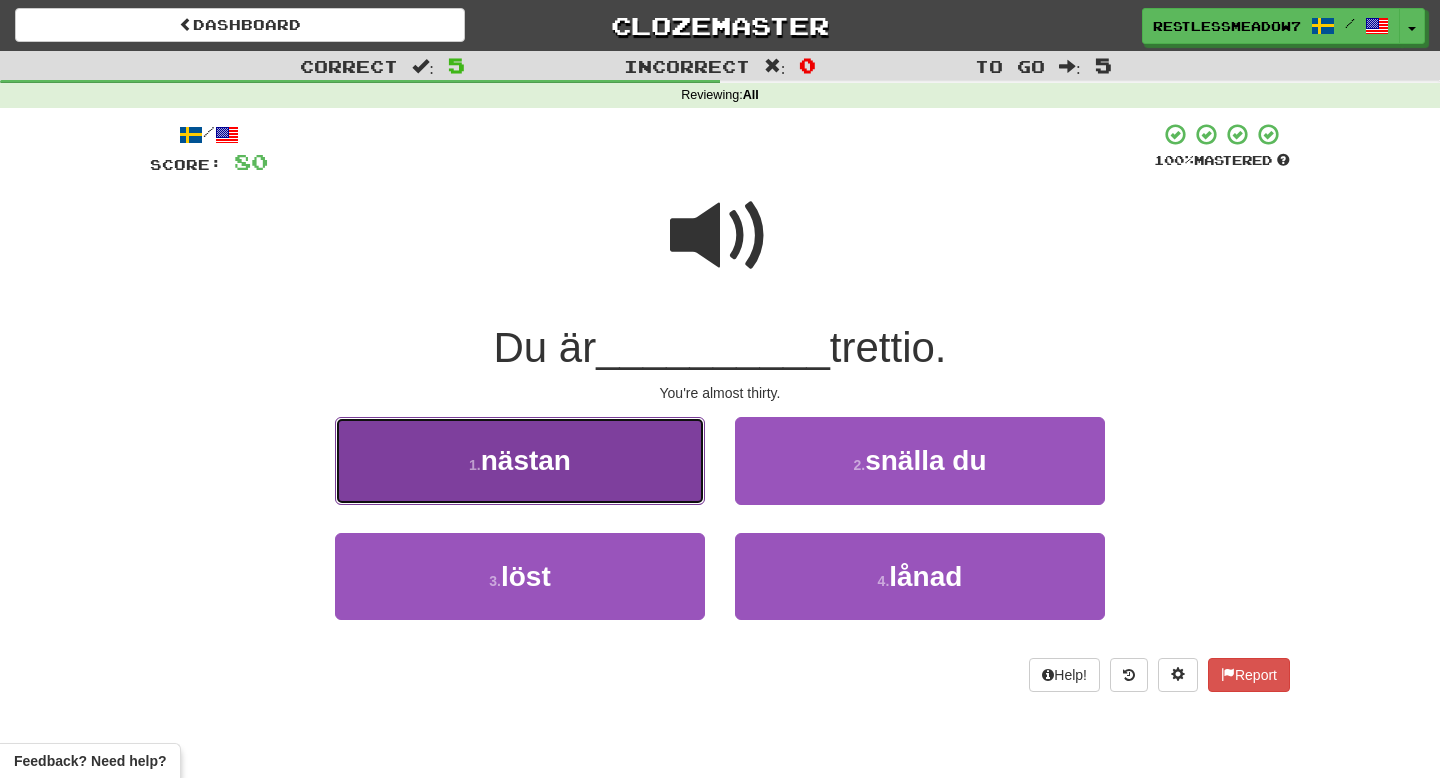 click on "1 .  nästan" at bounding box center [520, 460] 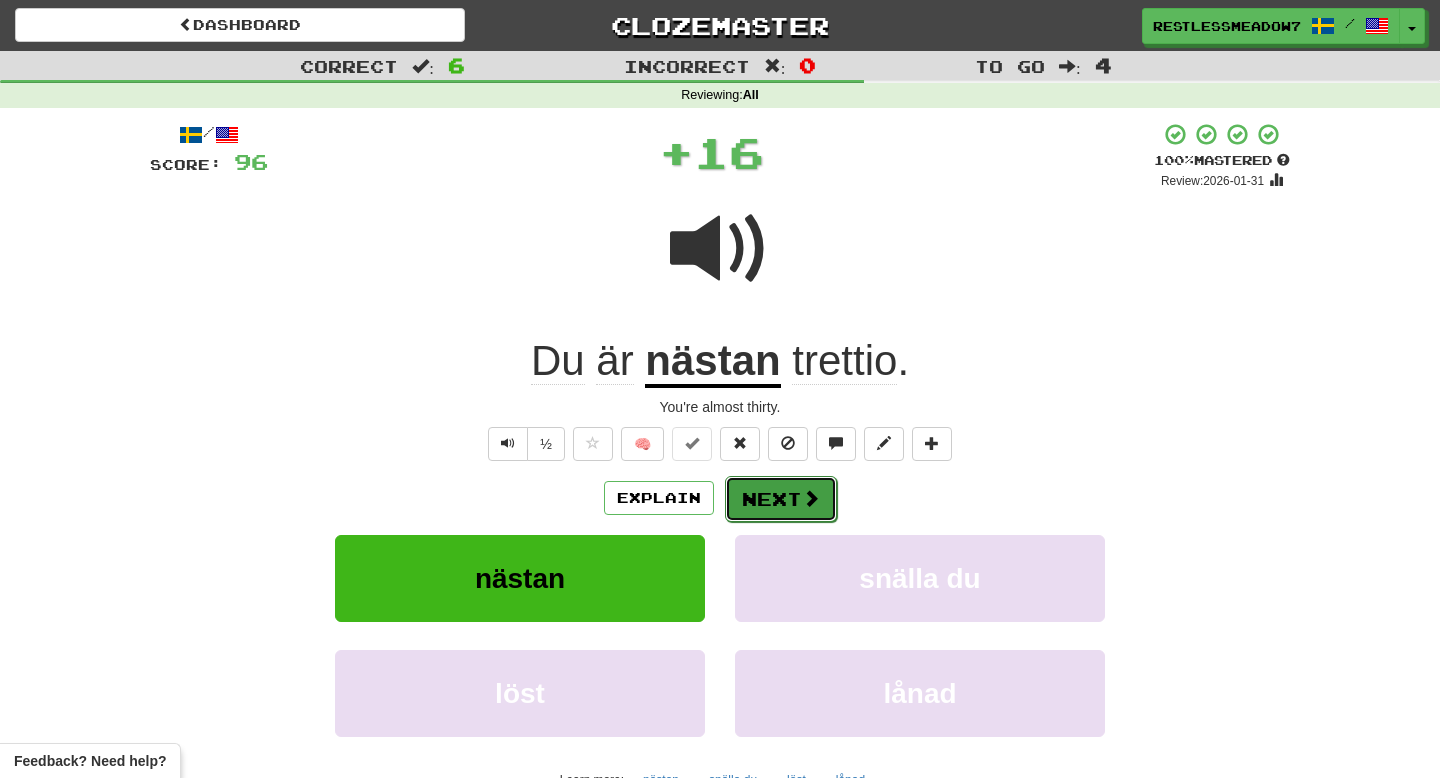 click on "Next" at bounding box center [781, 499] 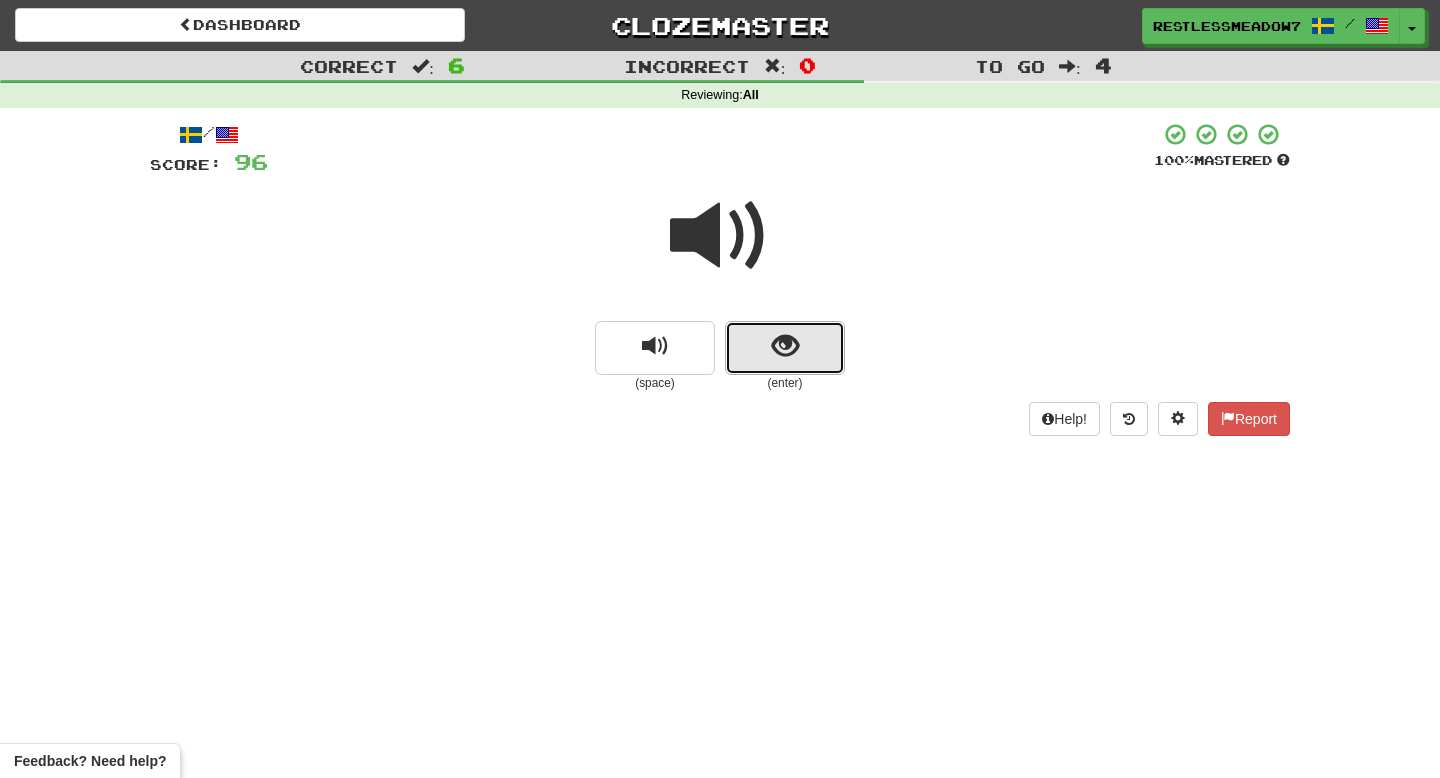 click at bounding box center (785, 348) 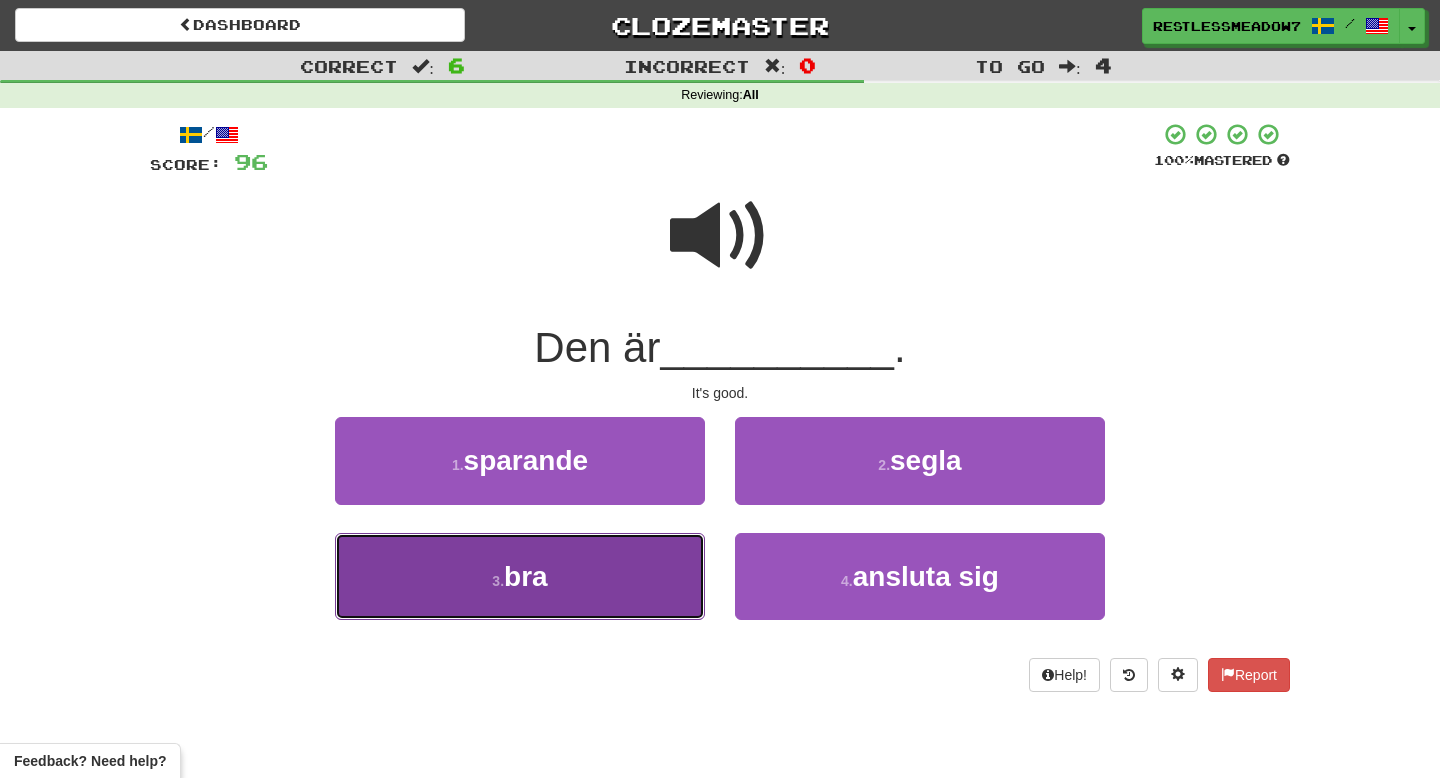 click on "3 .  bra" at bounding box center (520, 576) 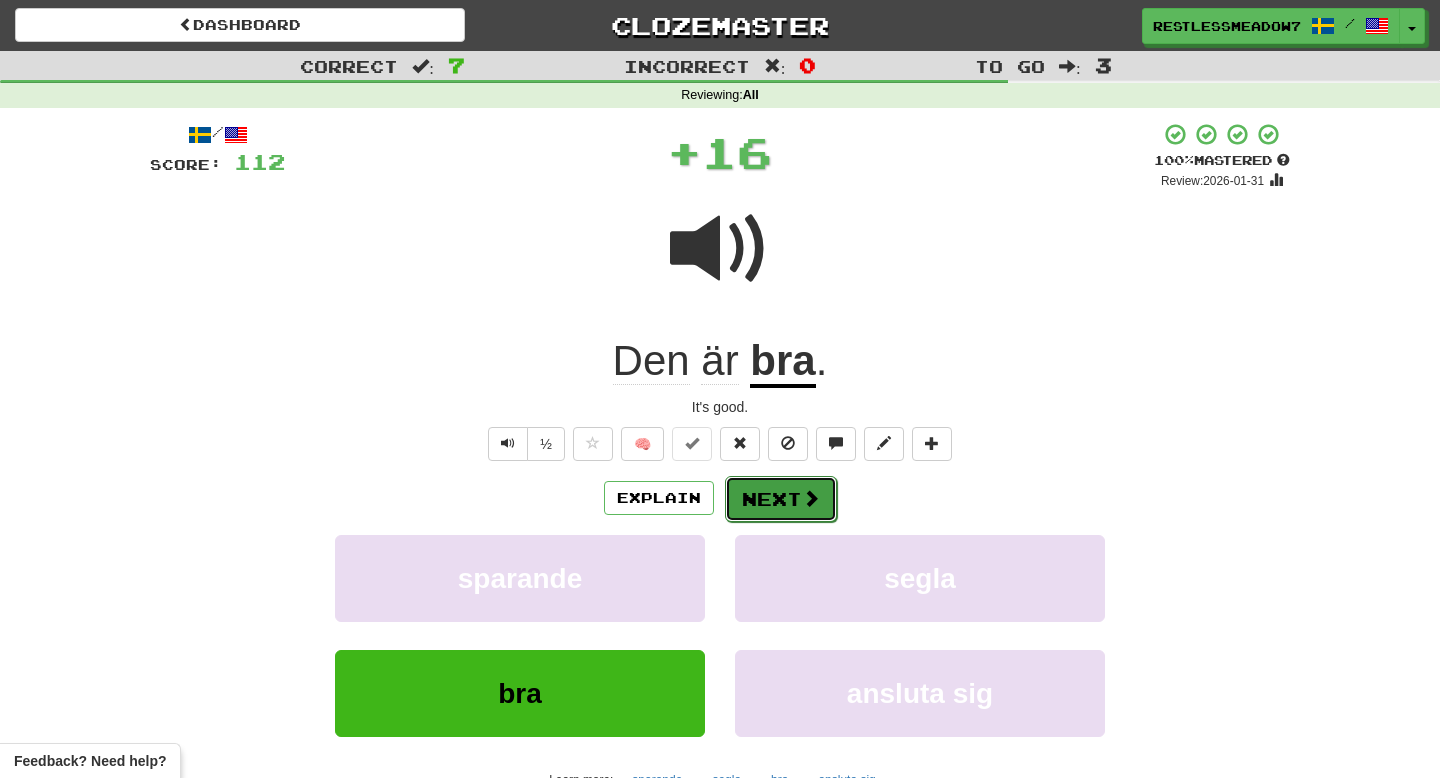 click on "Next" at bounding box center [781, 499] 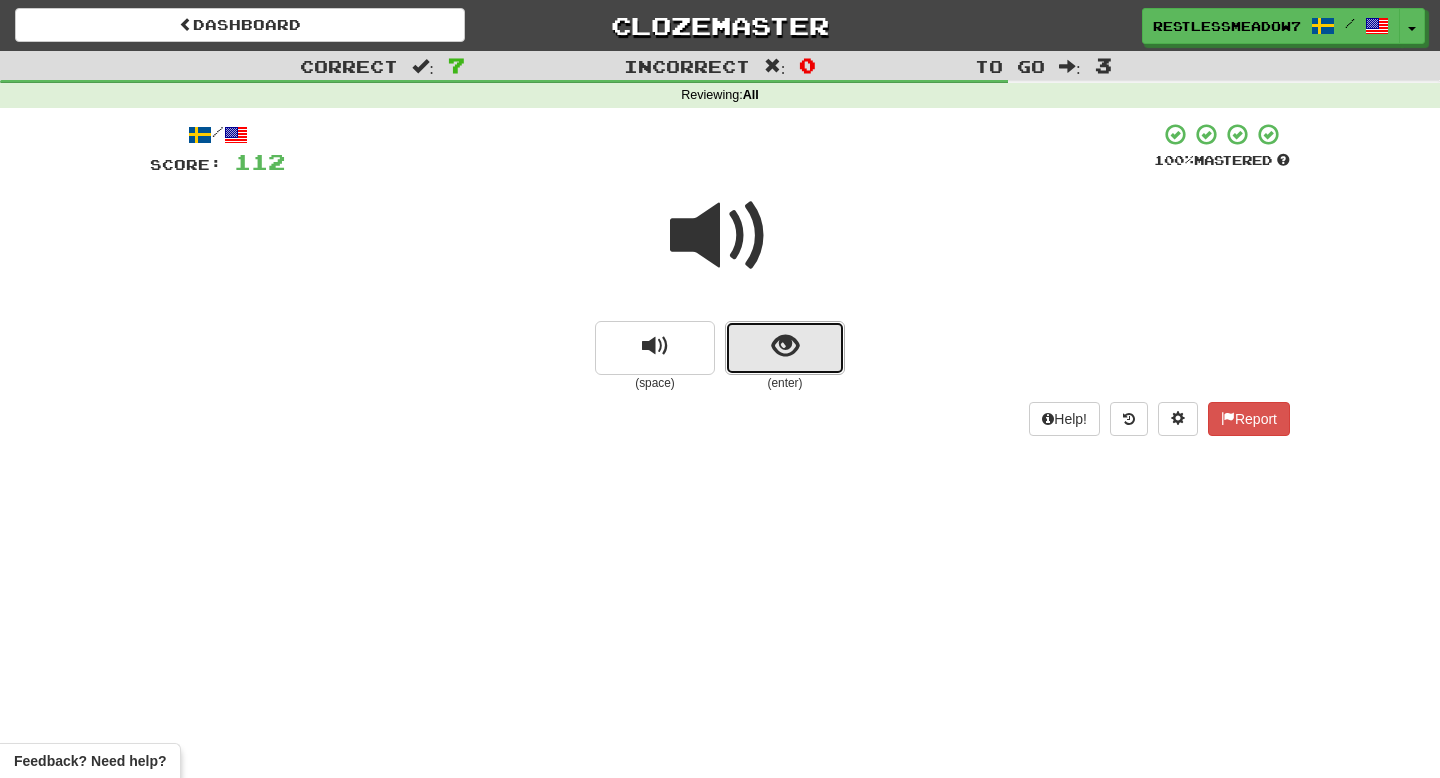 click at bounding box center [785, 348] 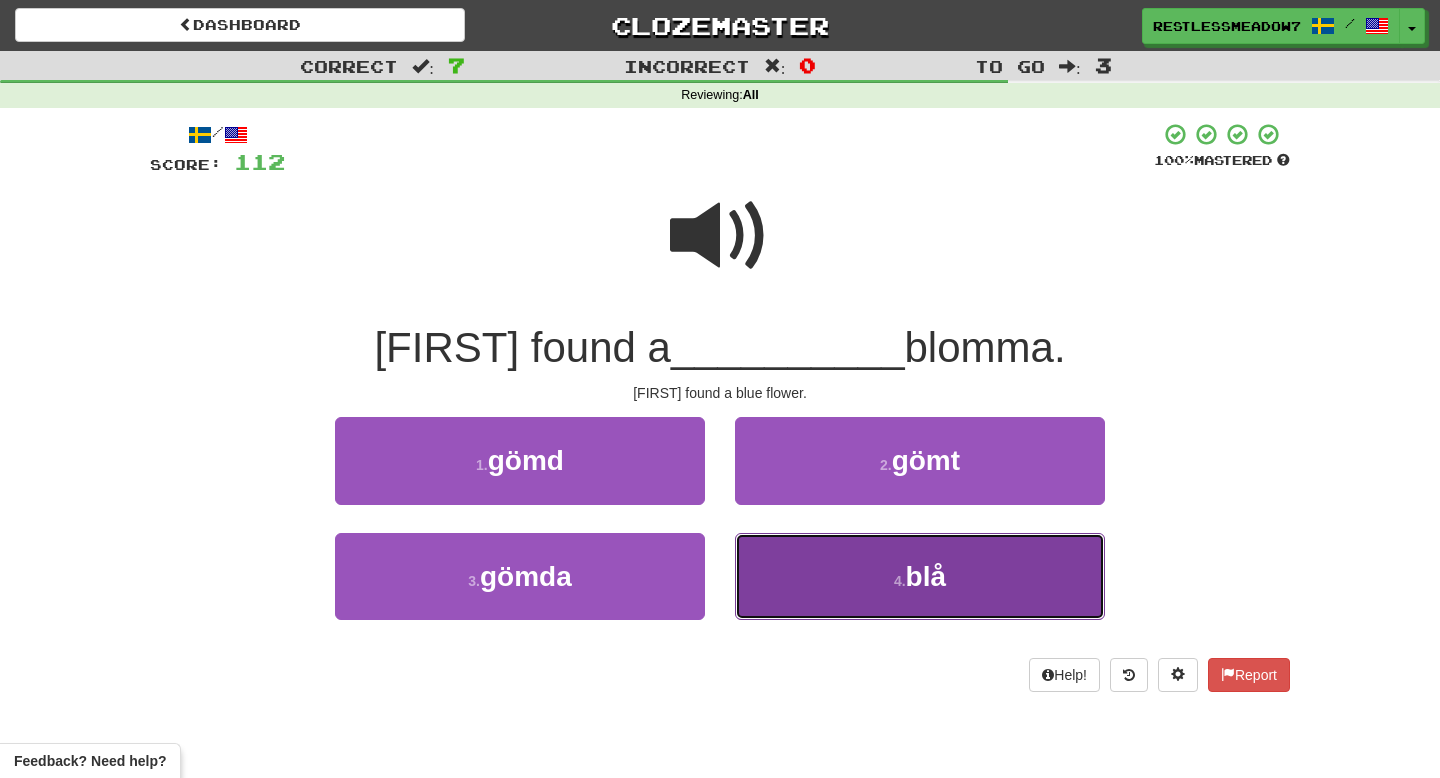 click on "4 .  blå" at bounding box center [920, 576] 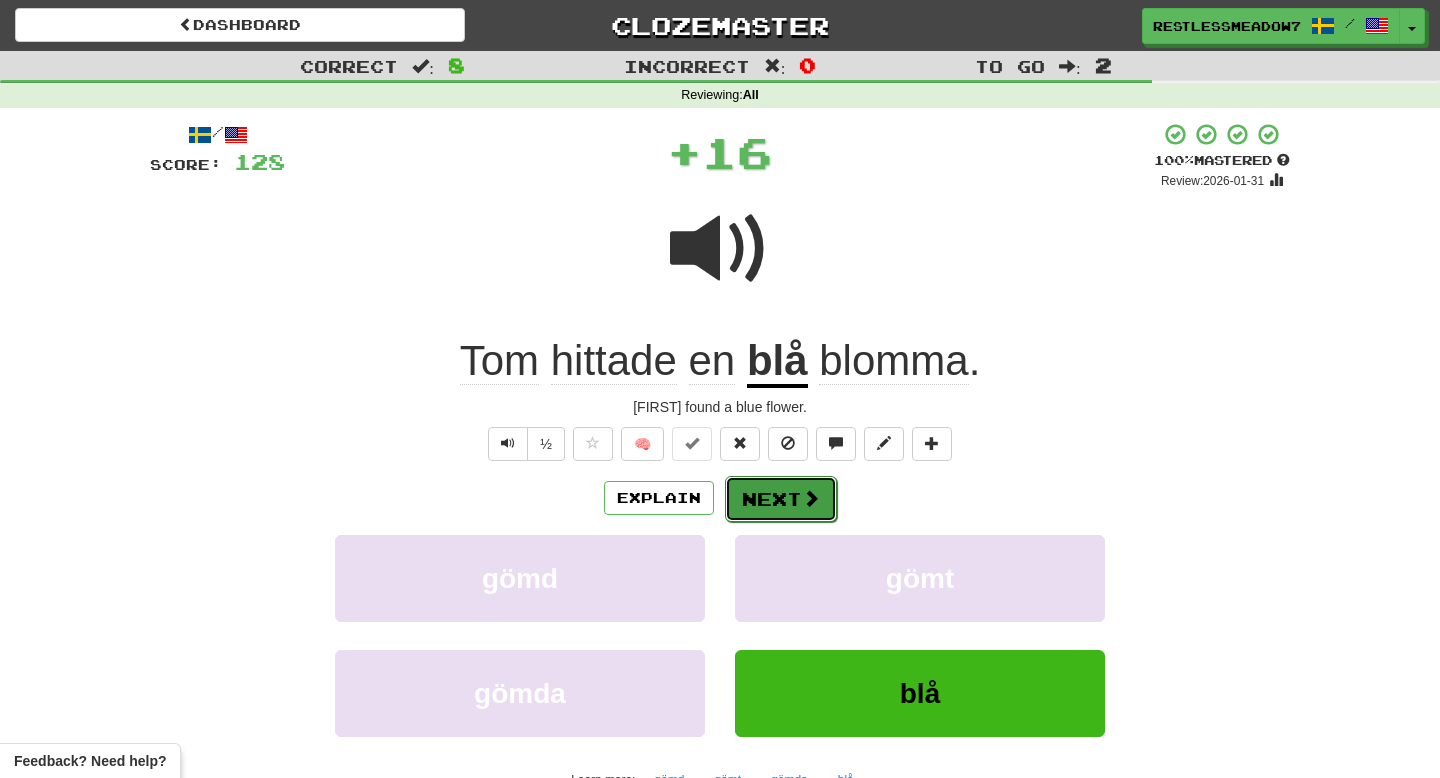 click on "Next" at bounding box center [781, 499] 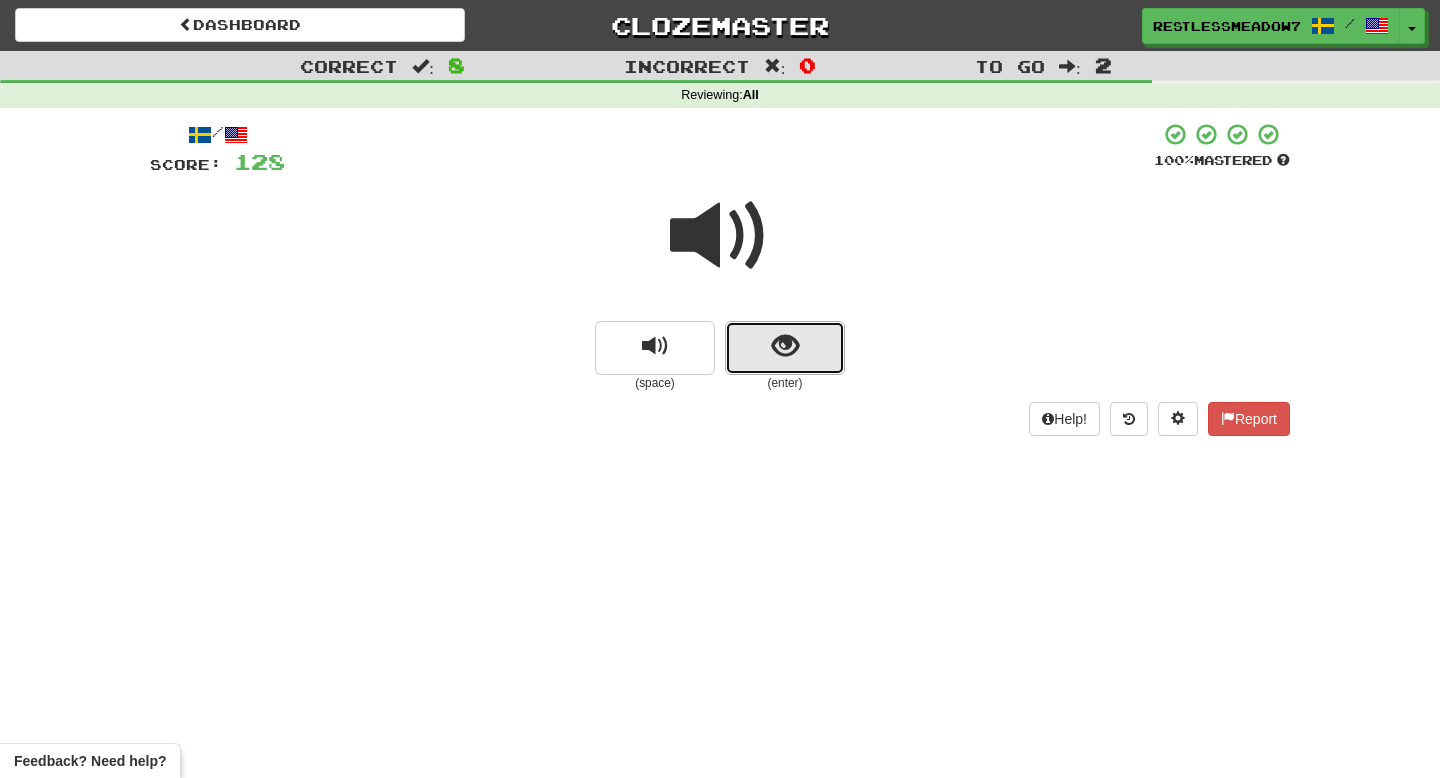 click at bounding box center (785, 348) 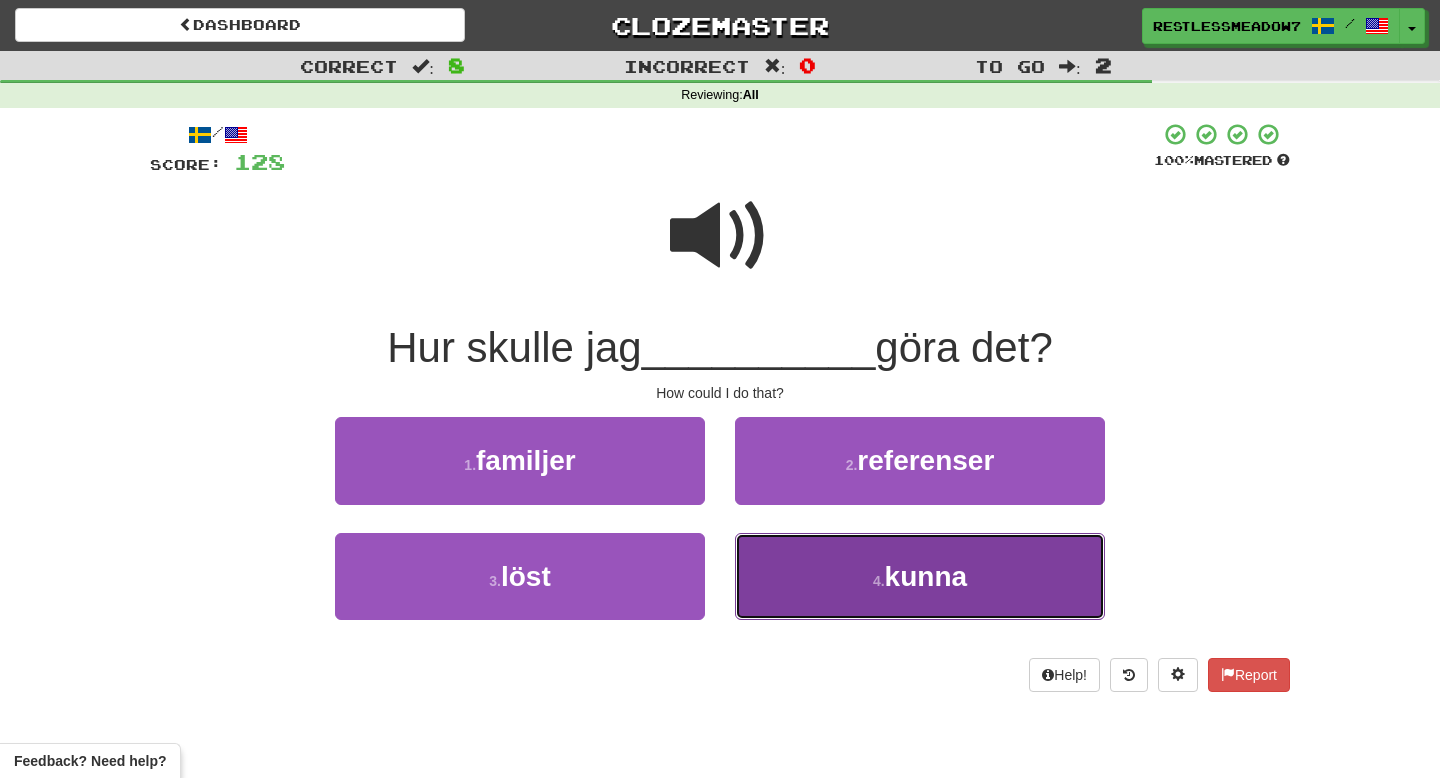 click on "4 .  kunna" at bounding box center (920, 576) 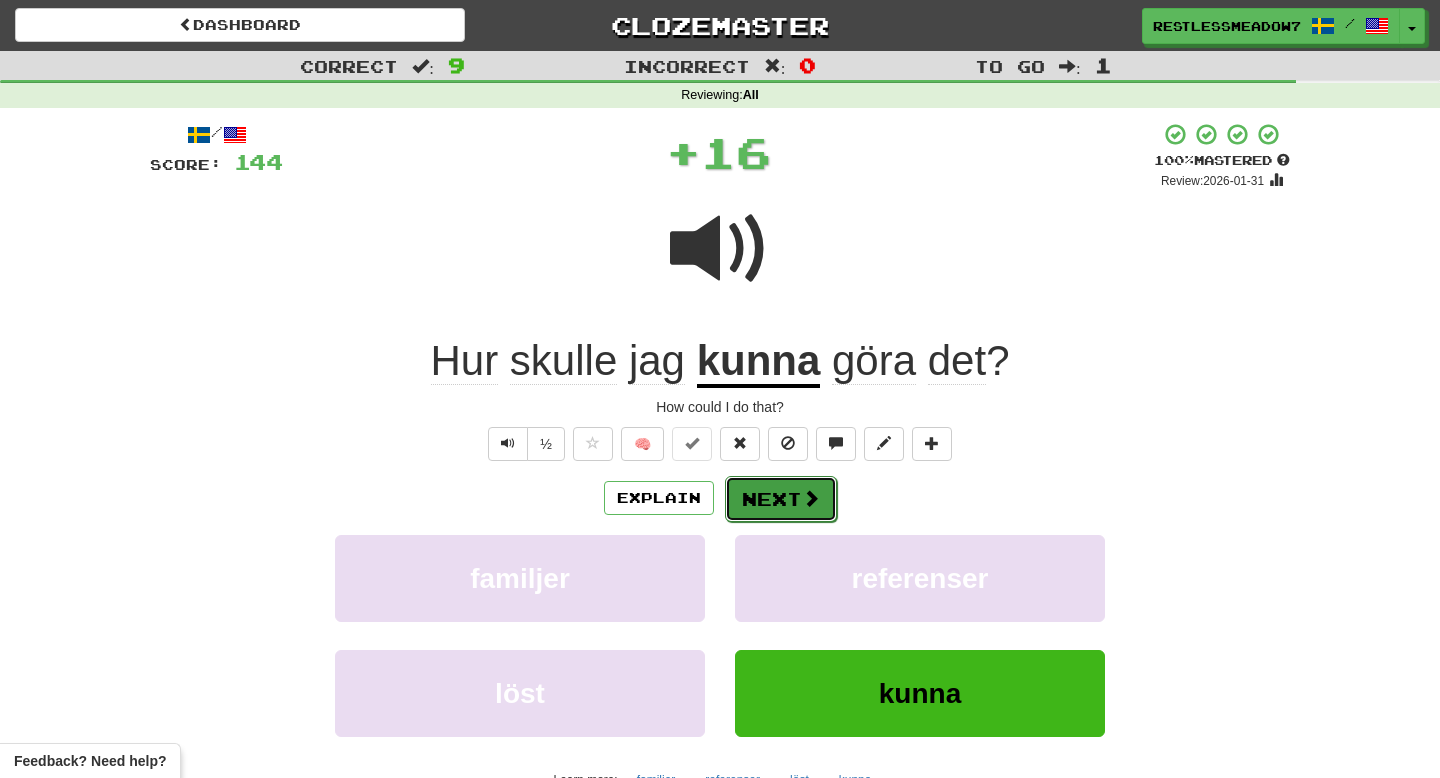 click at bounding box center [811, 498] 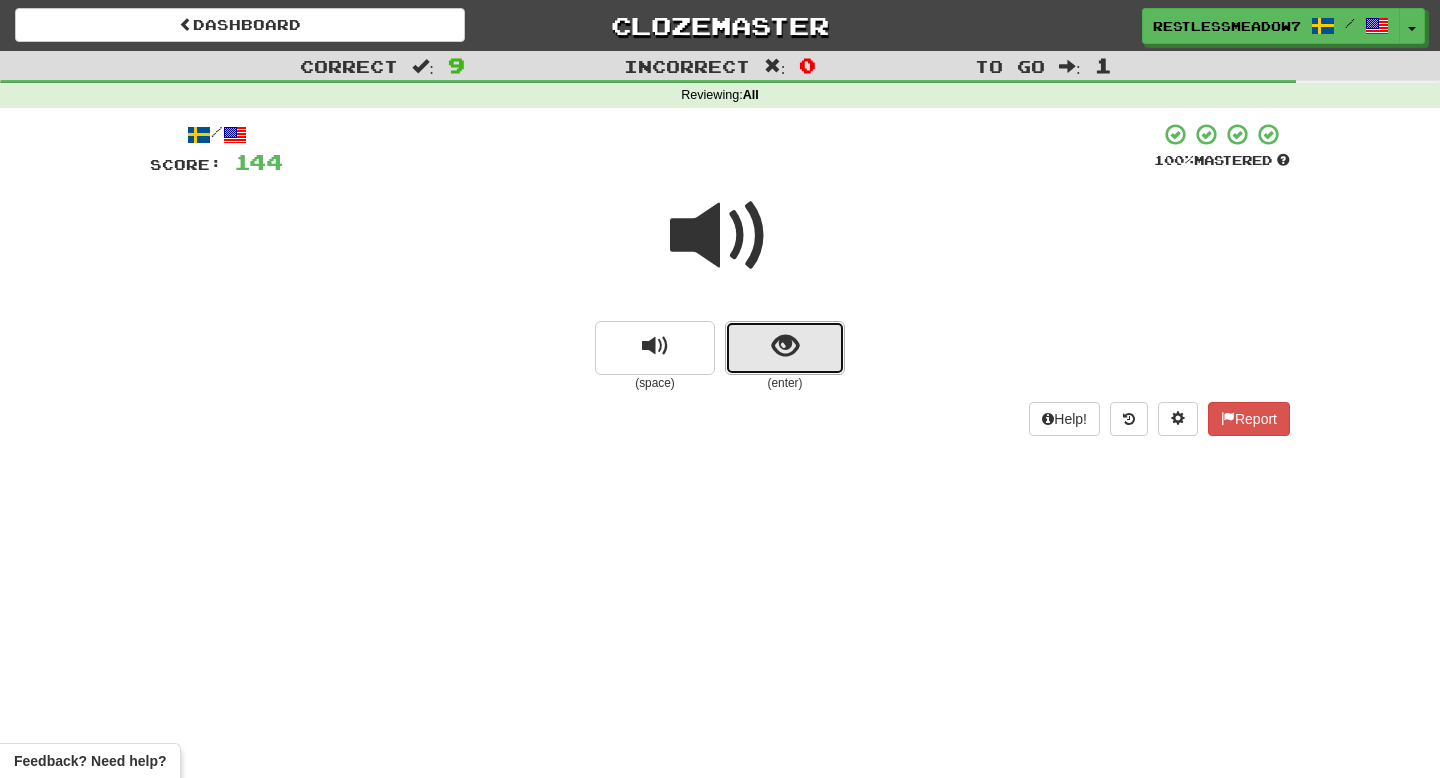 click at bounding box center (785, 348) 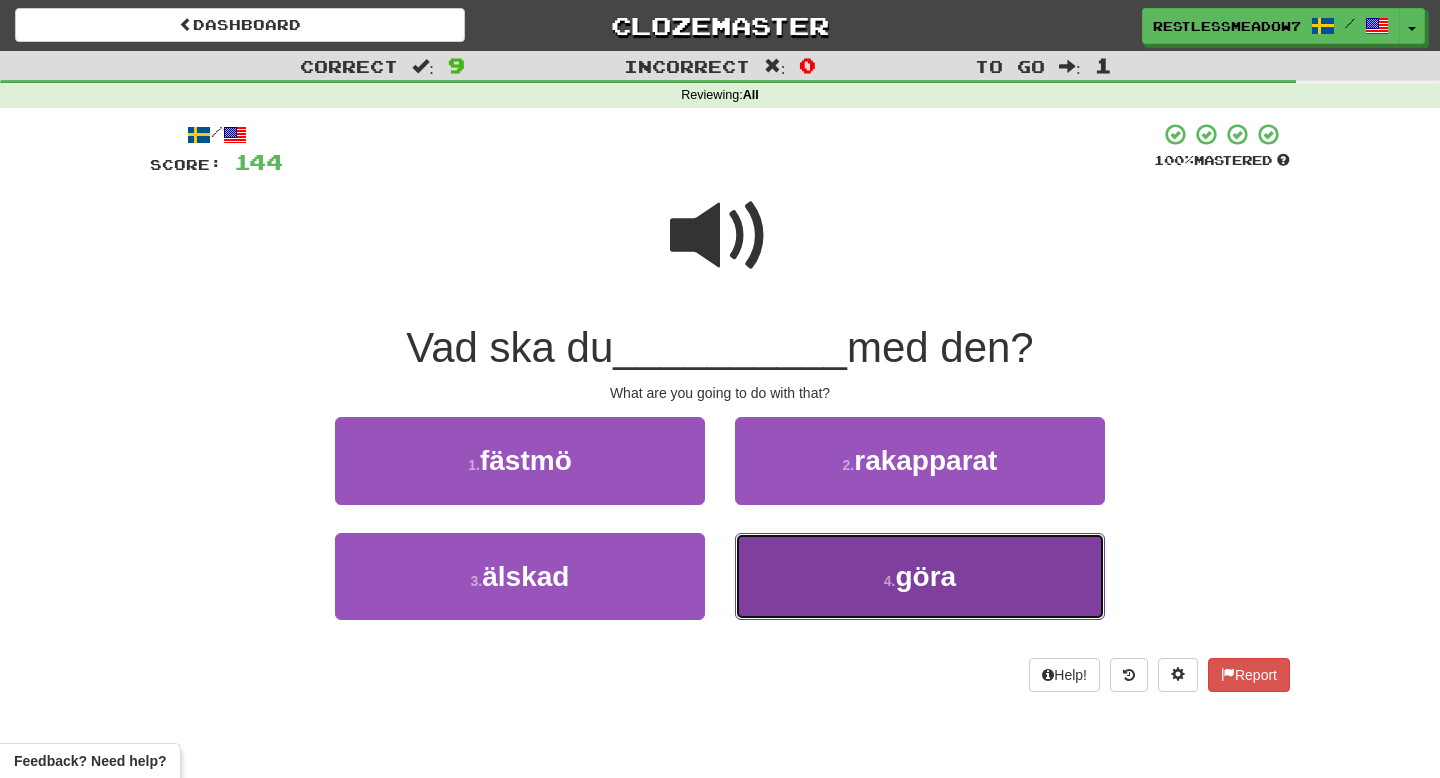 click on "4 .  göra" at bounding box center (920, 576) 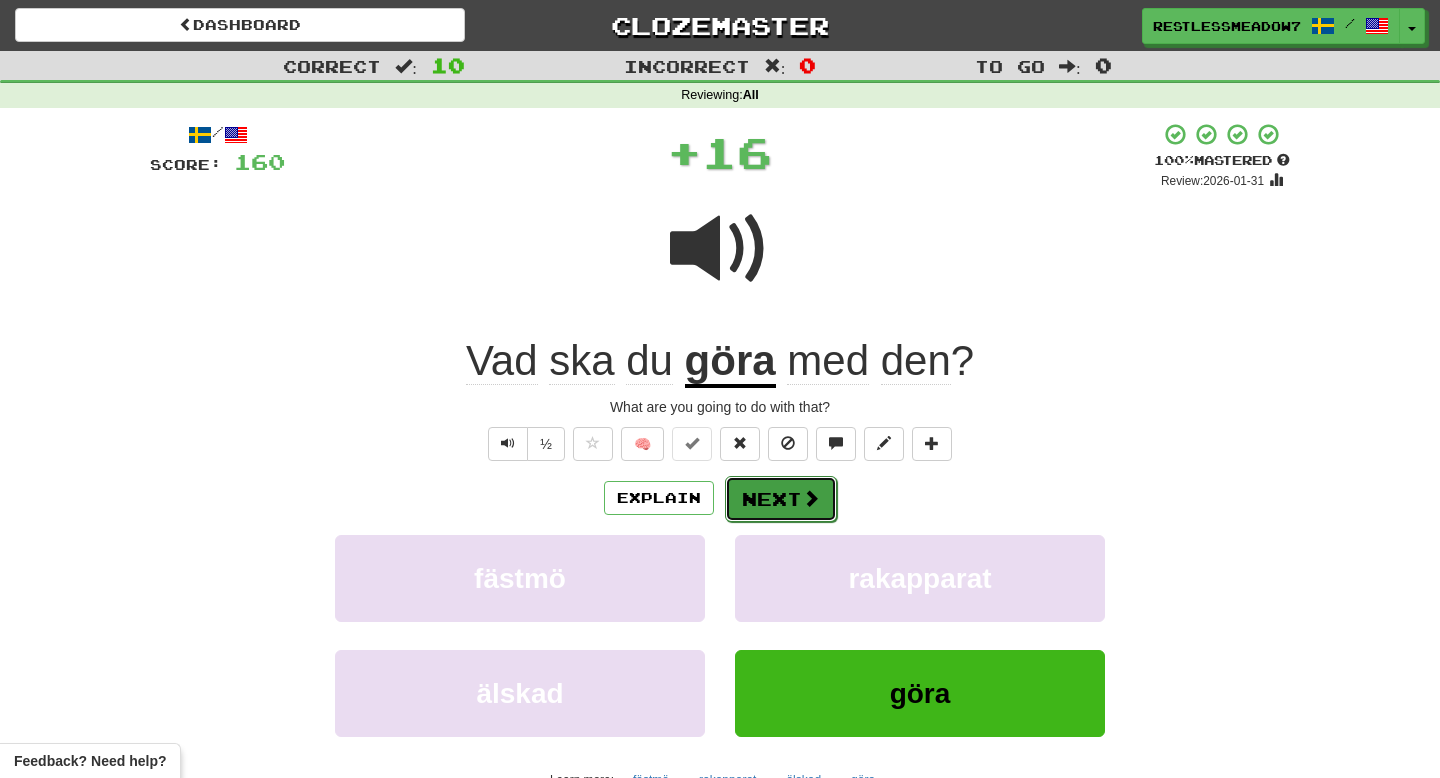 click at bounding box center (811, 498) 